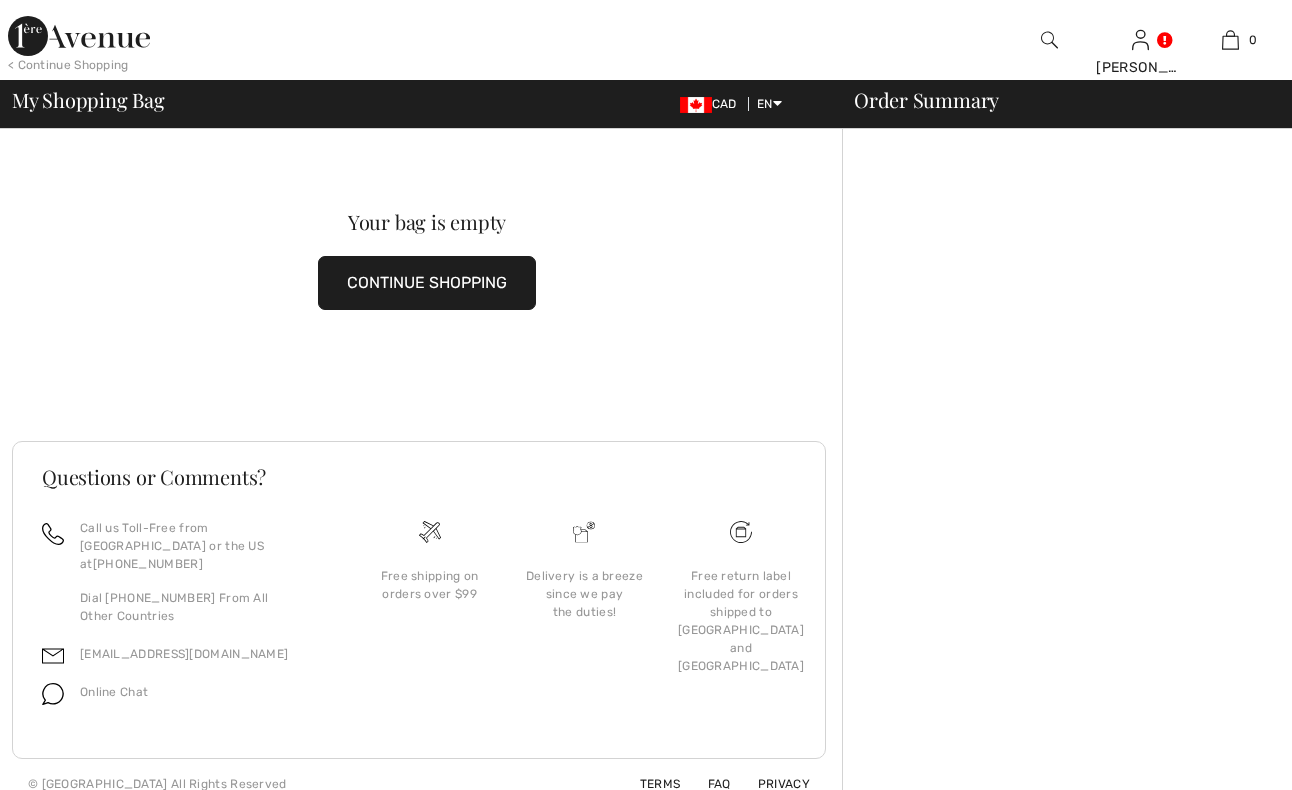 scroll, scrollTop: 0, scrollLeft: 0, axis: both 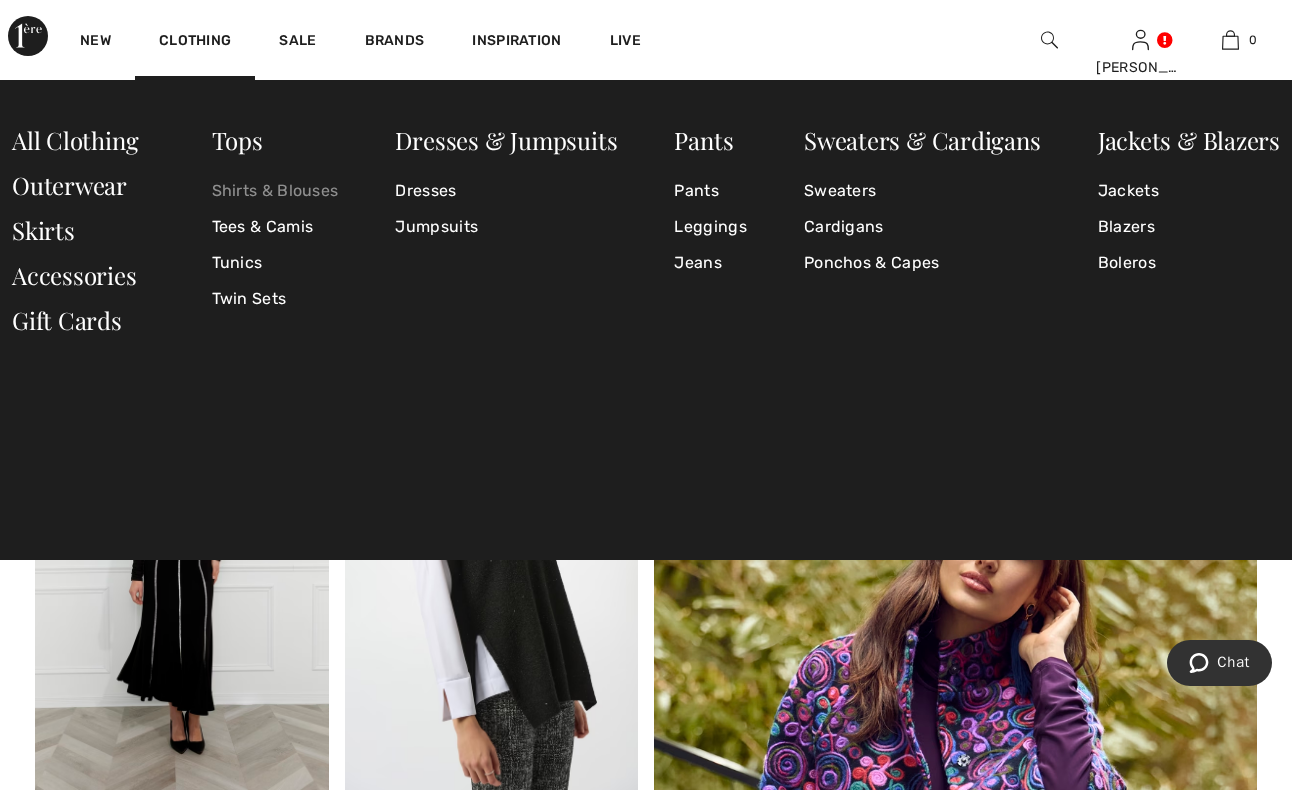 click on "Shirts & Blouses" at bounding box center [275, 191] 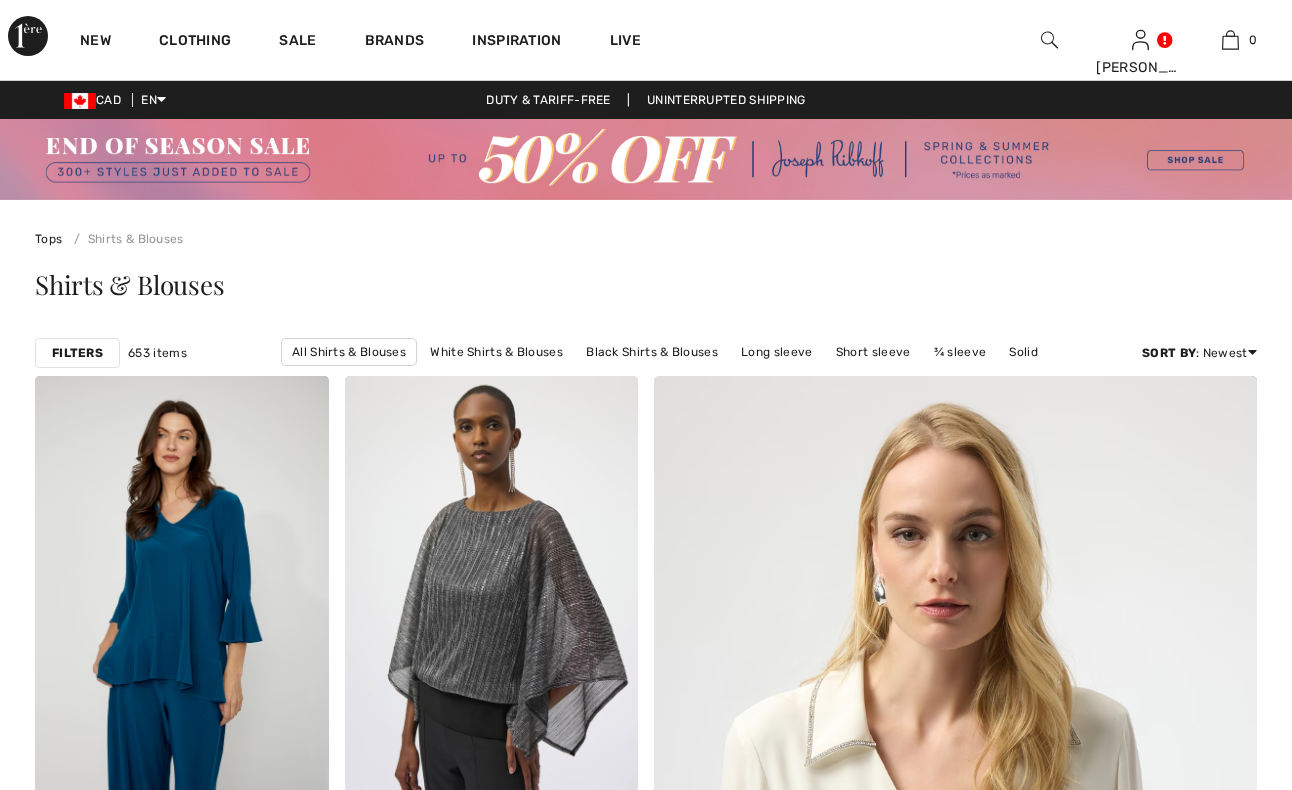 scroll, scrollTop: 0, scrollLeft: 0, axis: both 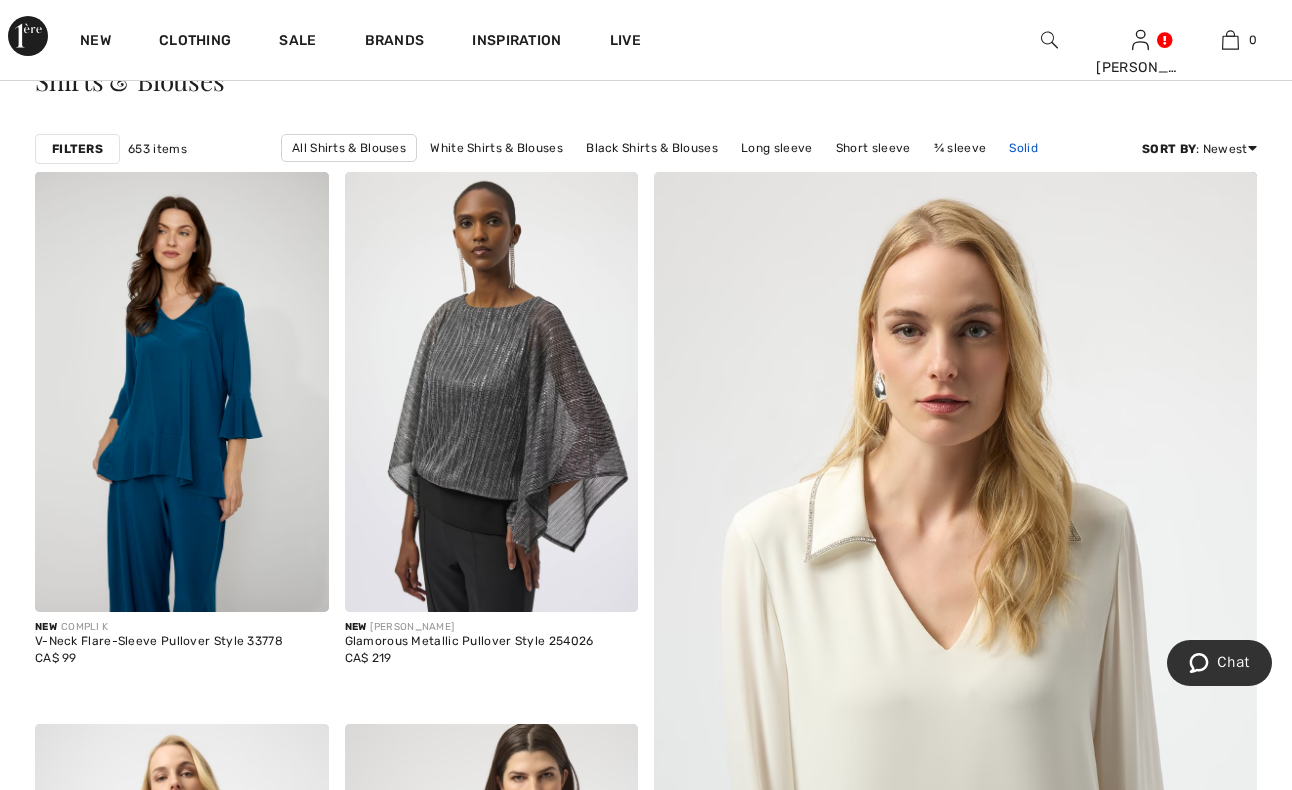 click on "Solid" at bounding box center [1023, 148] 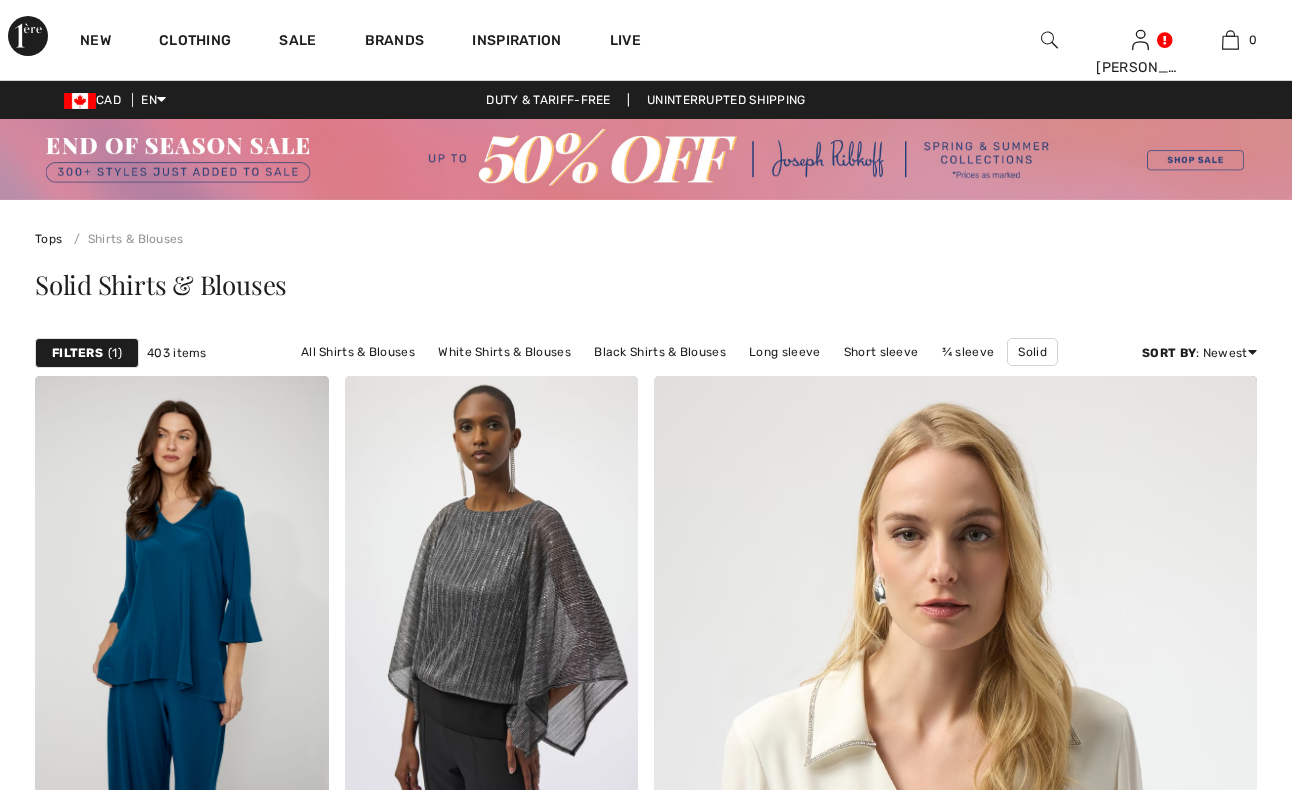 scroll, scrollTop: 0, scrollLeft: 0, axis: both 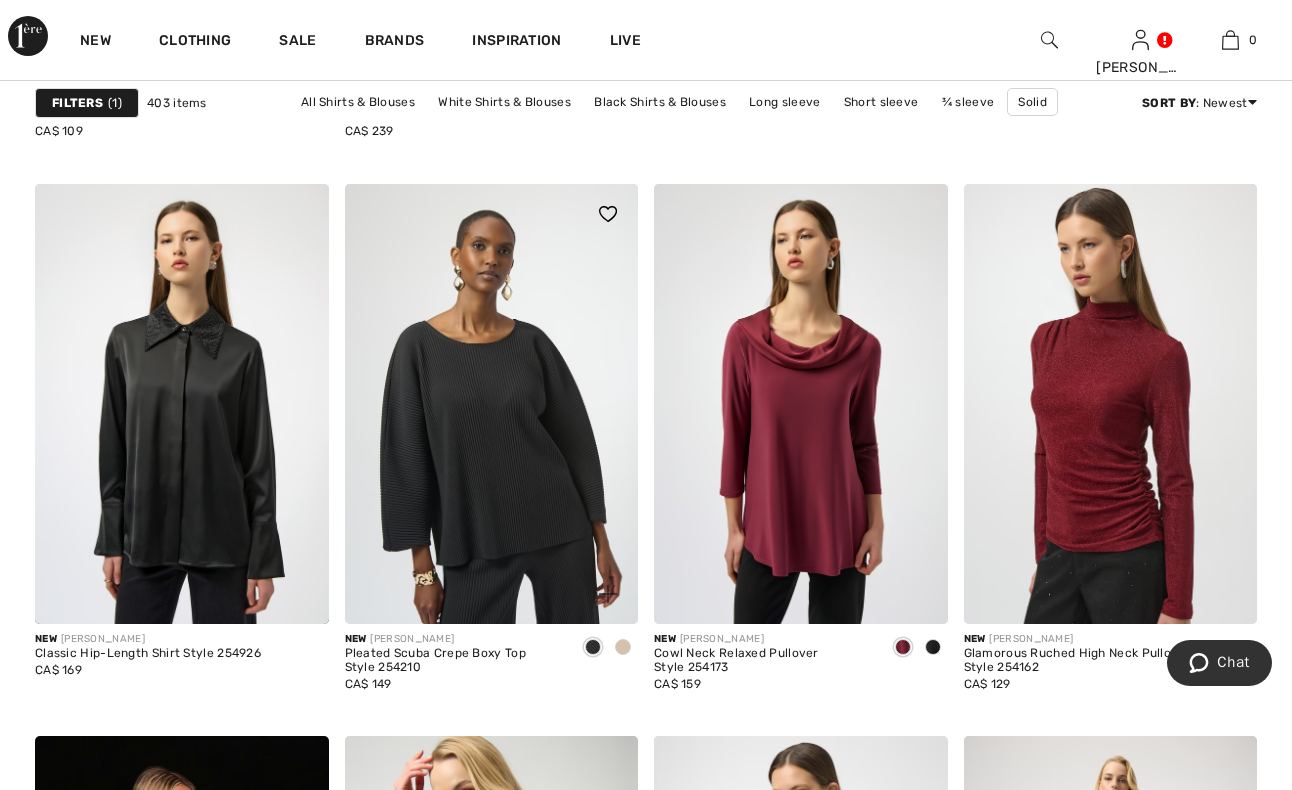 click at bounding box center (623, 647) 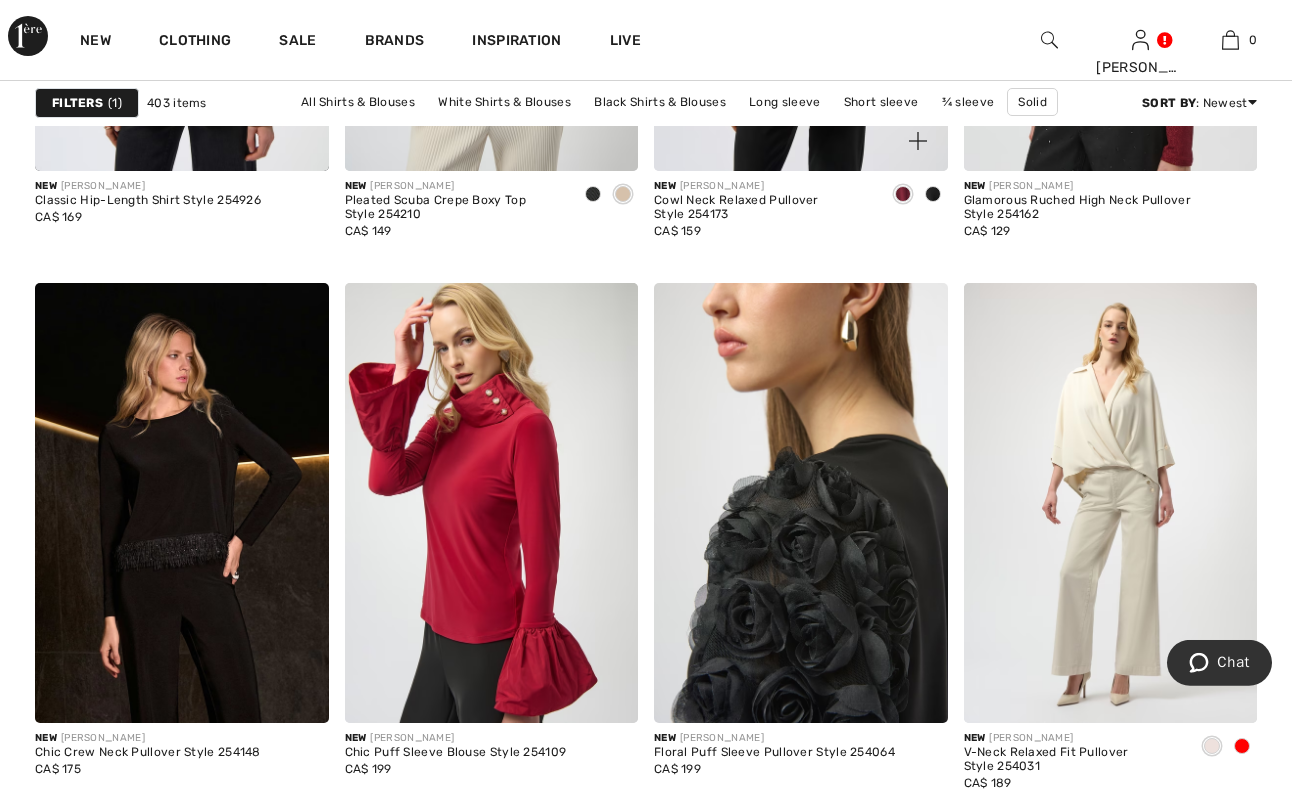 scroll, scrollTop: 3672, scrollLeft: 0, axis: vertical 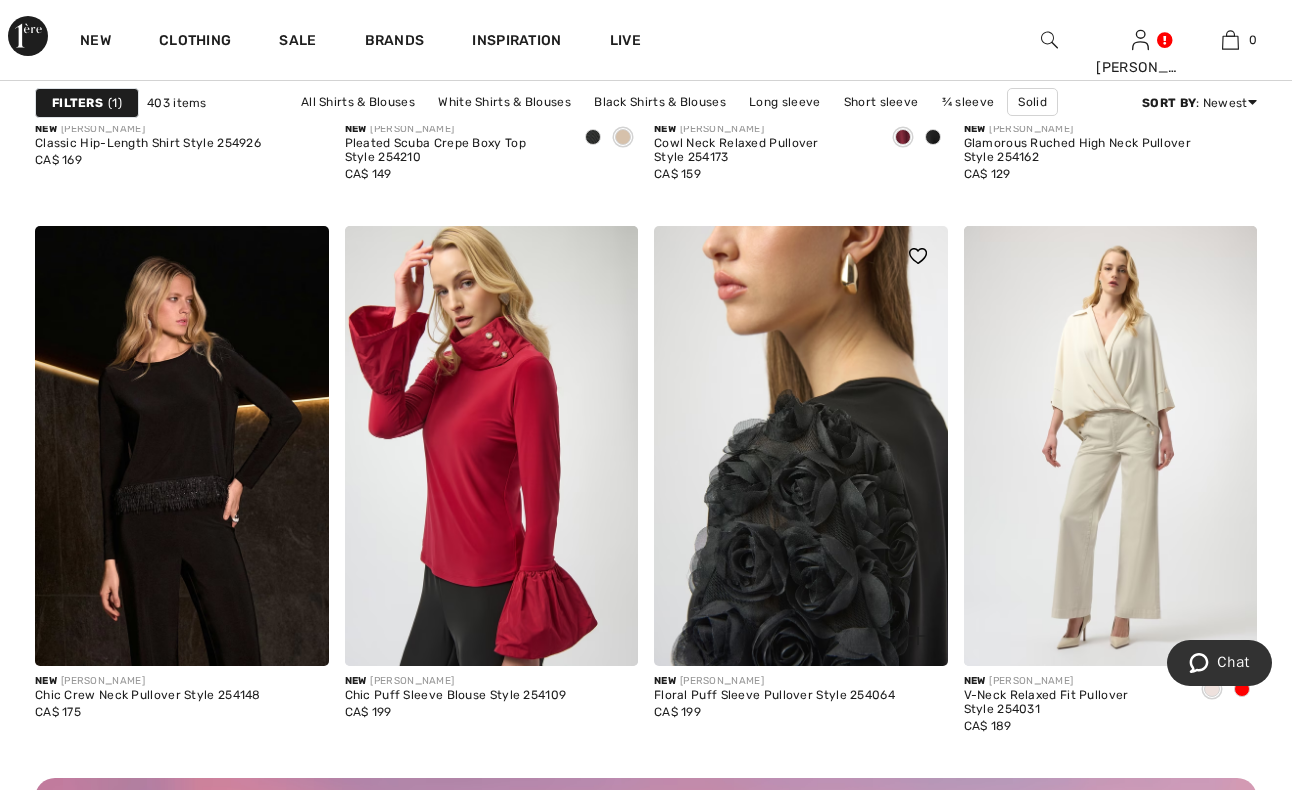click at bounding box center [801, 446] 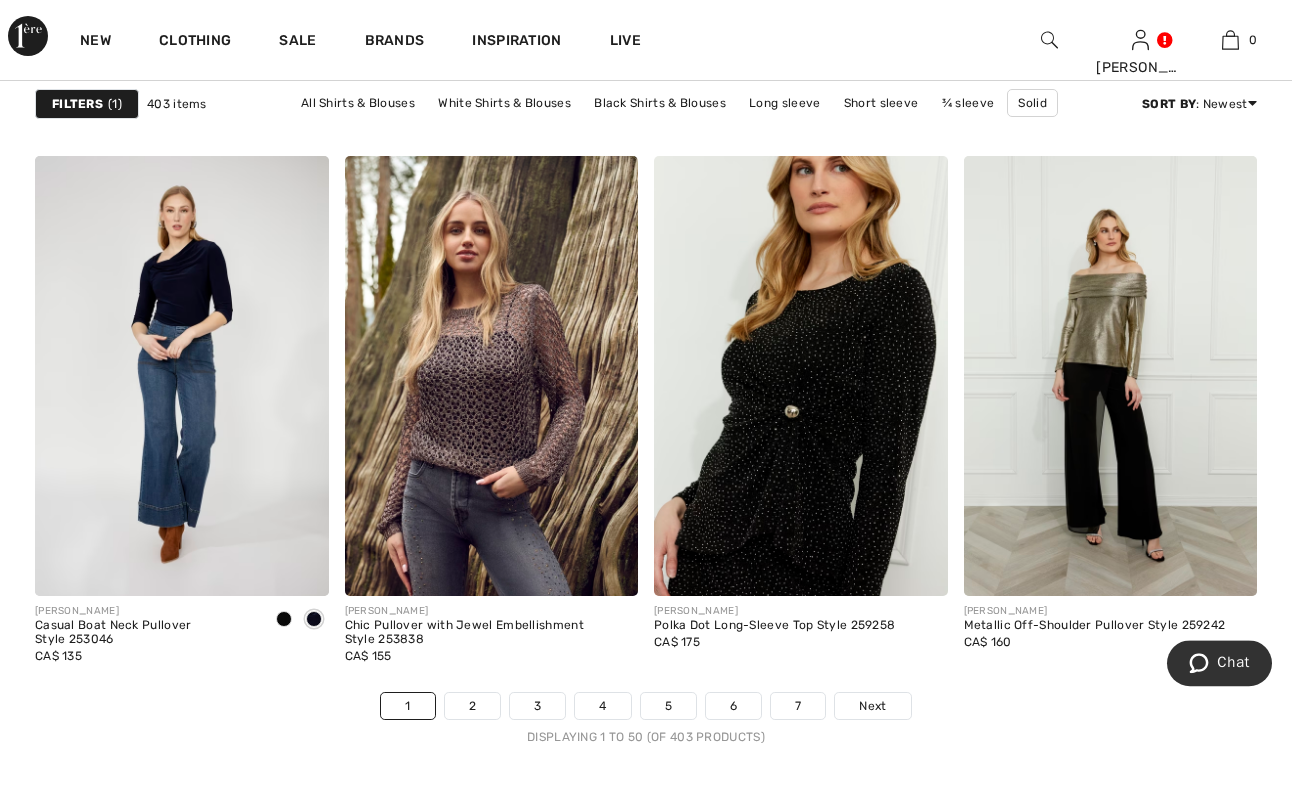 scroll, scrollTop: 8160, scrollLeft: 0, axis: vertical 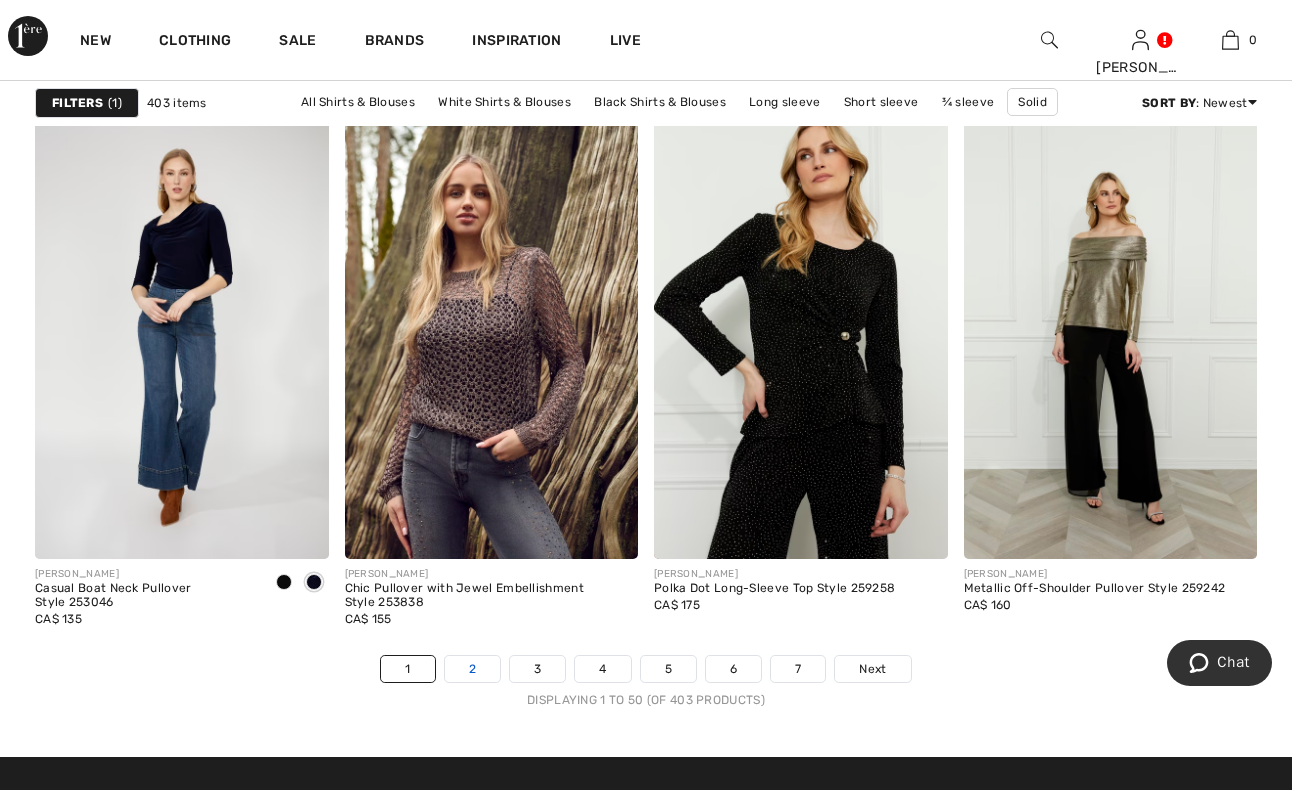 click on "2" at bounding box center [472, 669] 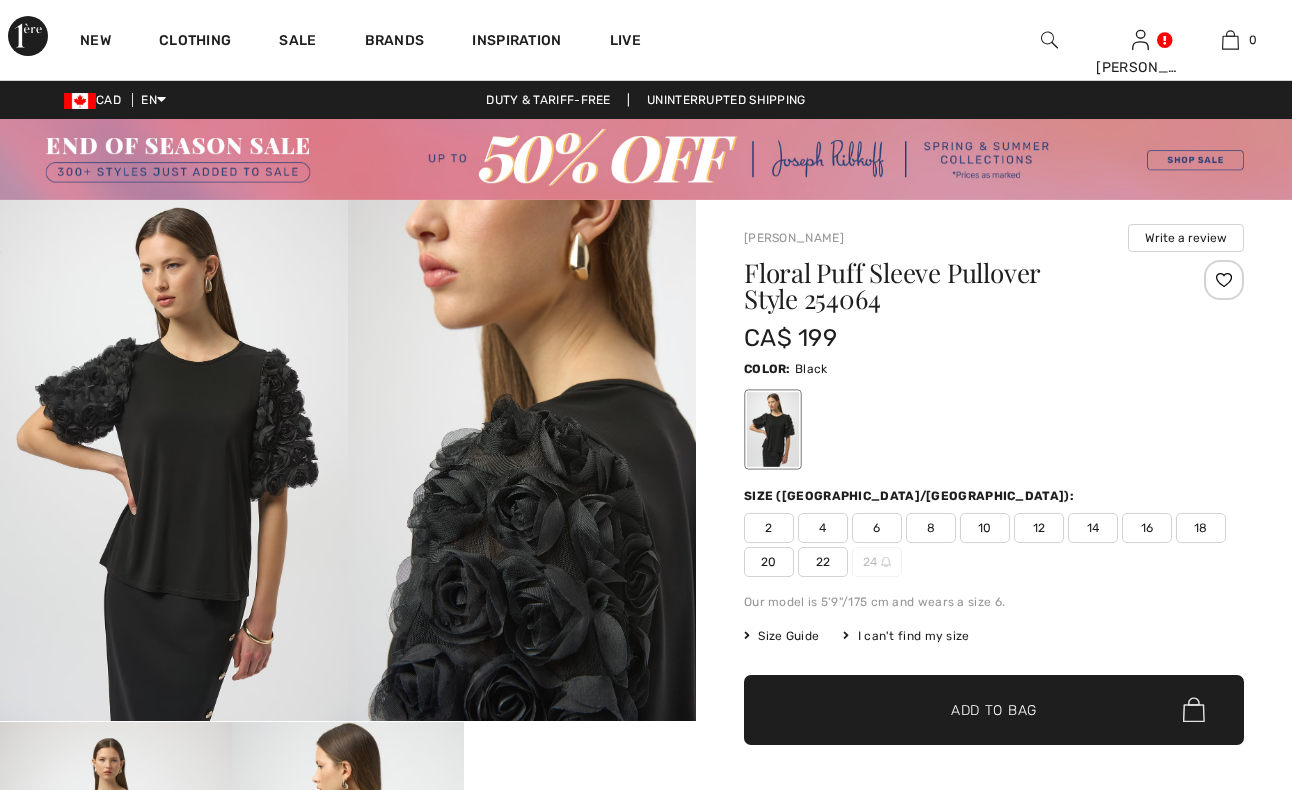 scroll, scrollTop: 0, scrollLeft: 0, axis: both 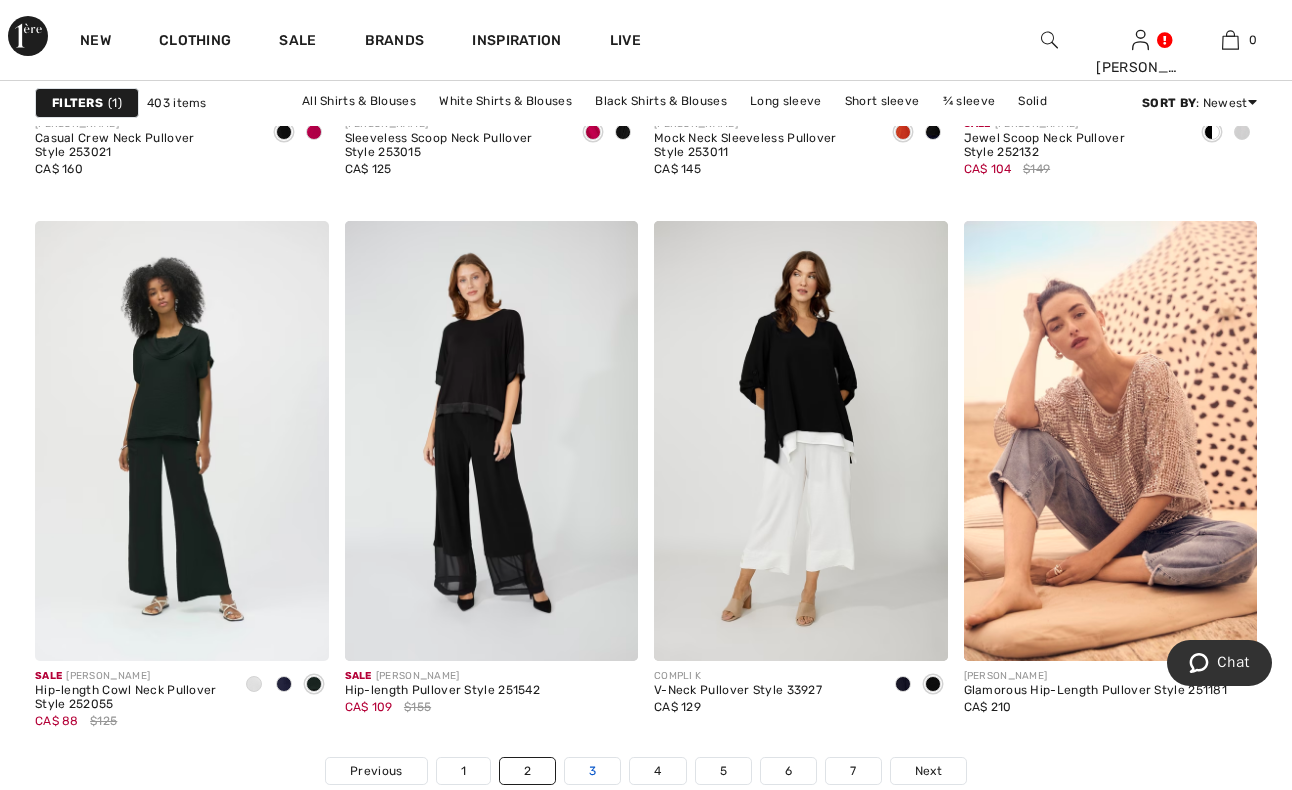 click on "3" at bounding box center [592, 771] 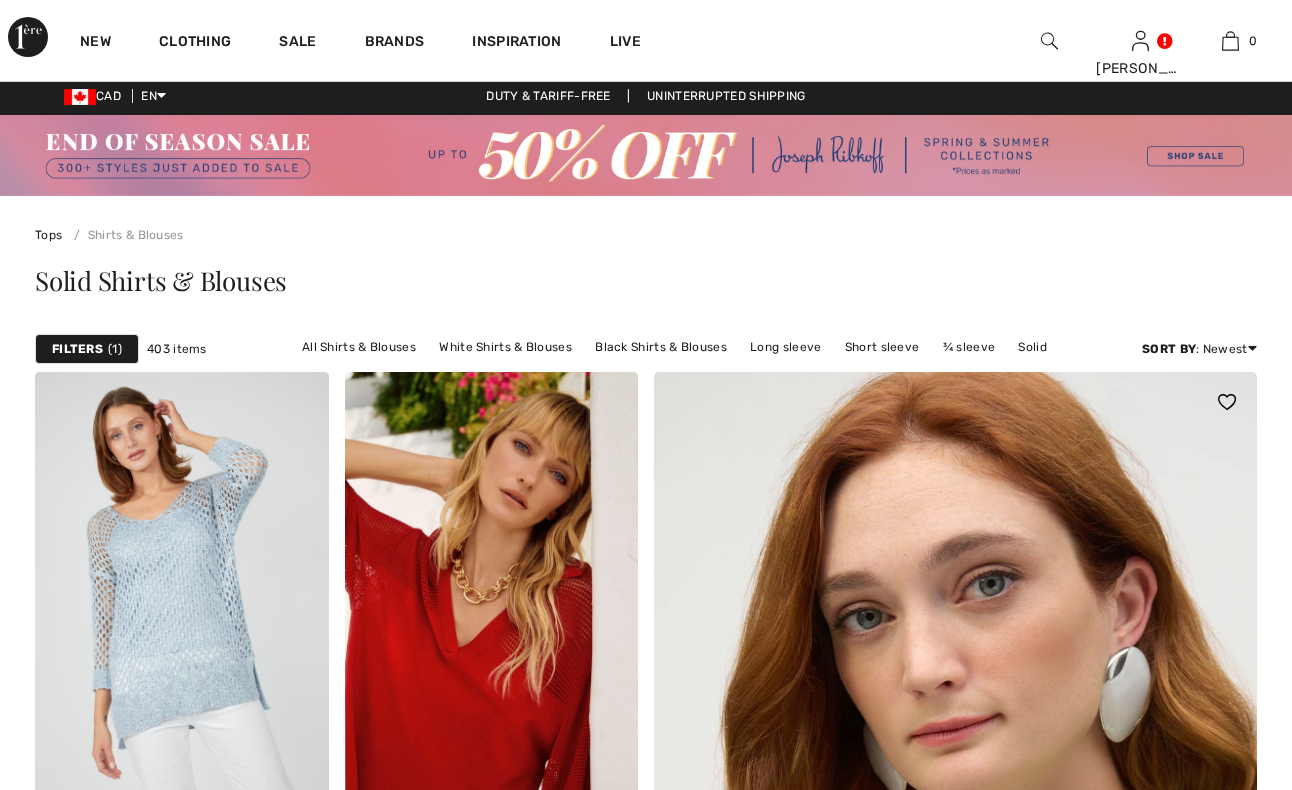 scroll, scrollTop: 408, scrollLeft: 0, axis: vertical 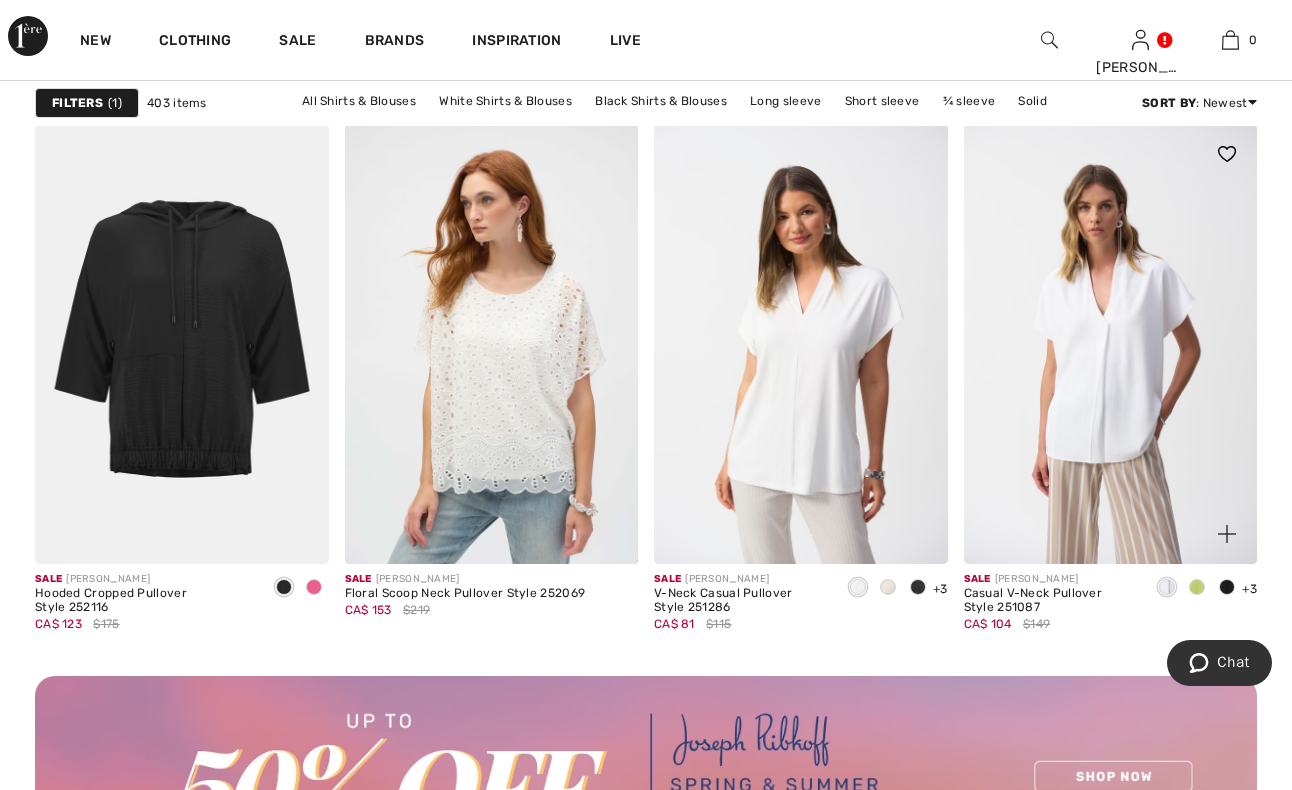 click at bounding box center (1197, 587) 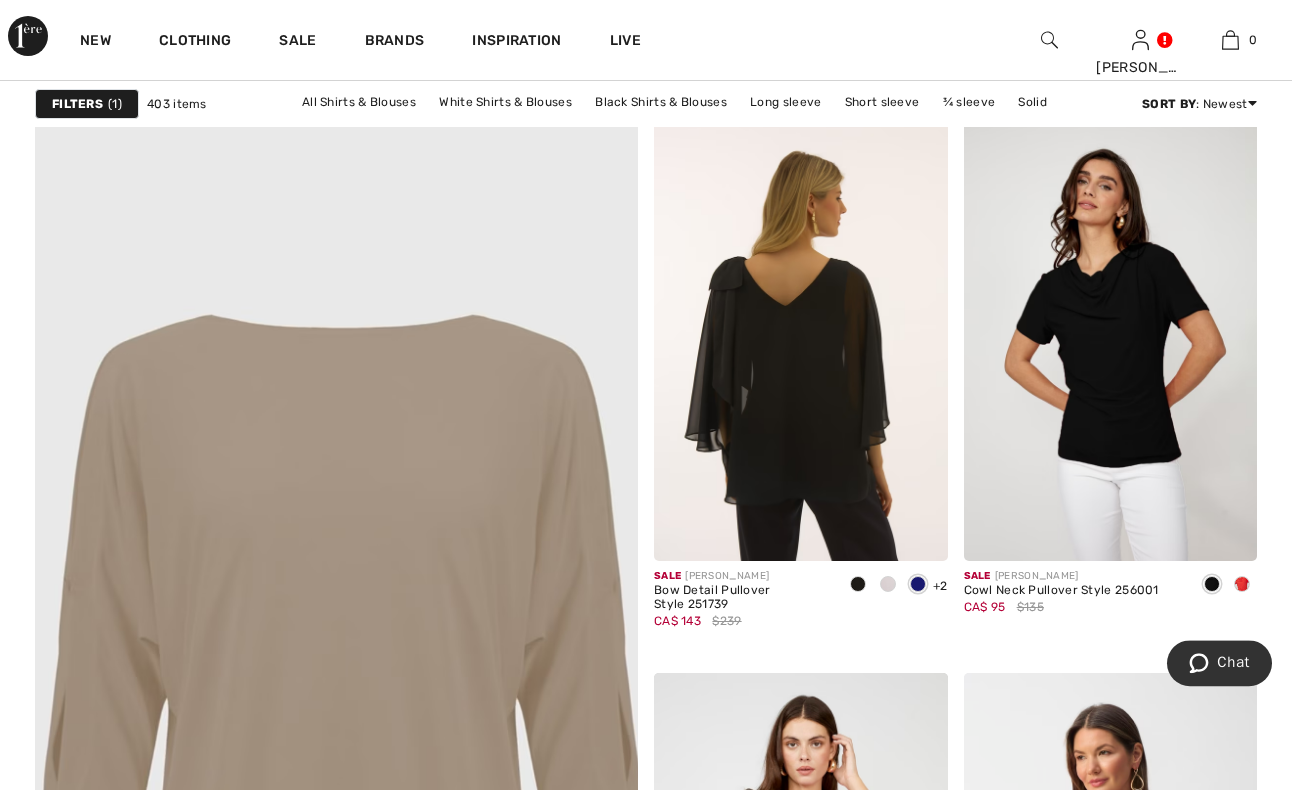 scroll, scrollTop: 4590, scrollLeft: 0, axis: vertical 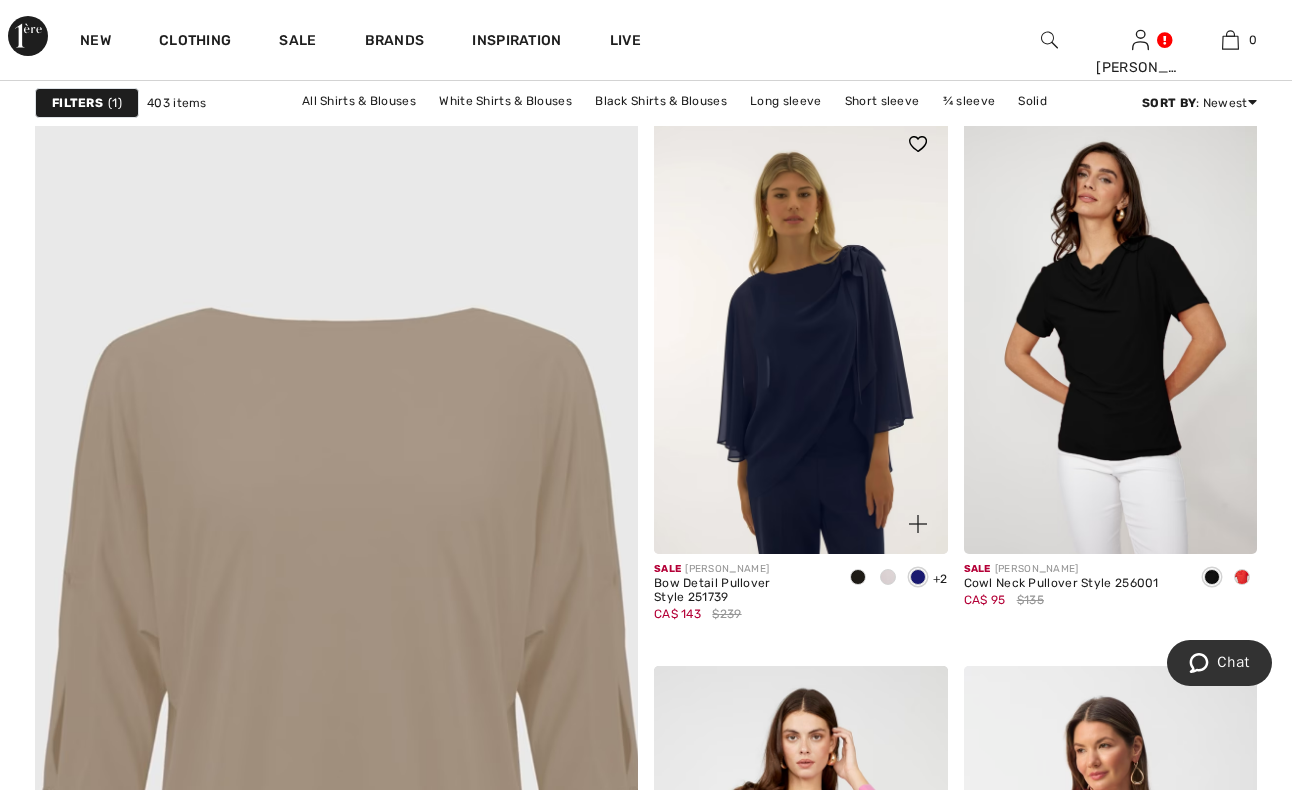 click at bounding box center (888, 577) 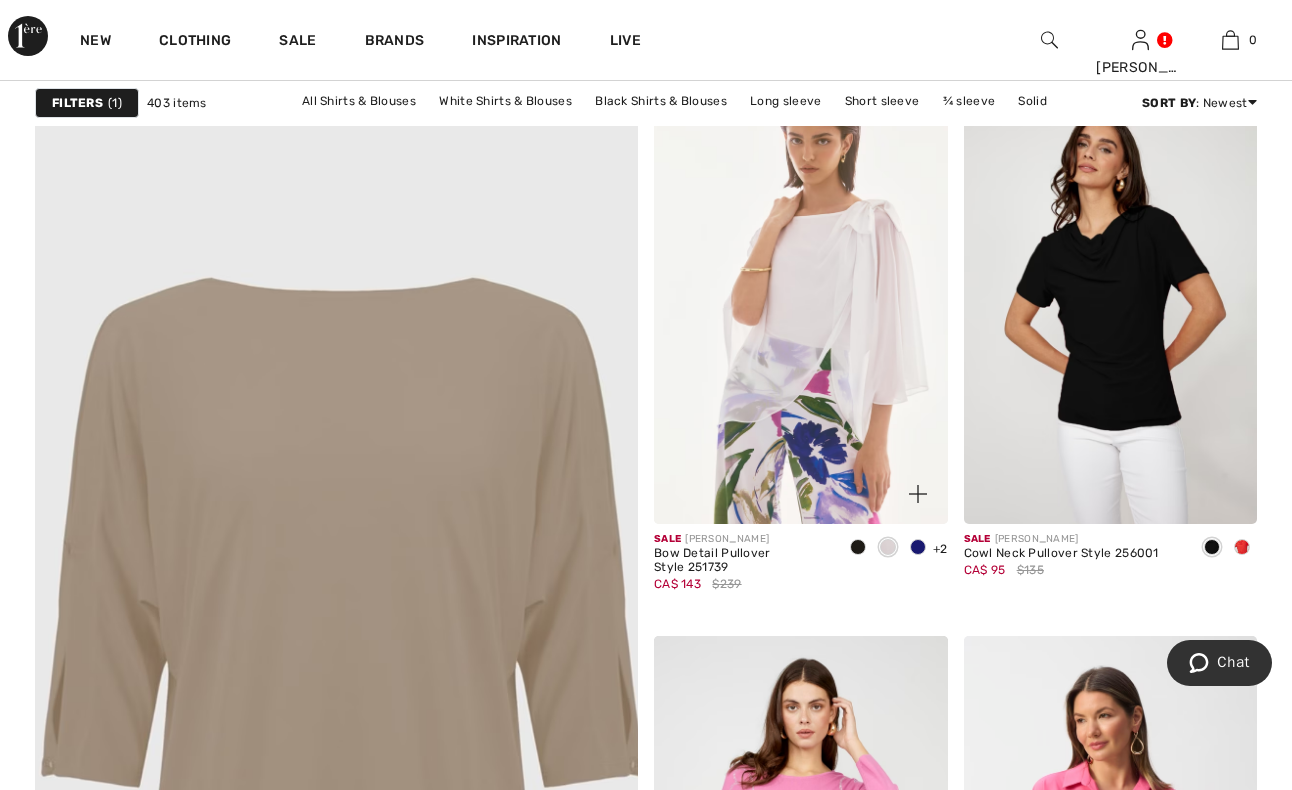 scroll, scrollTop: 4590, scrollLeft: 0, axis: vertical 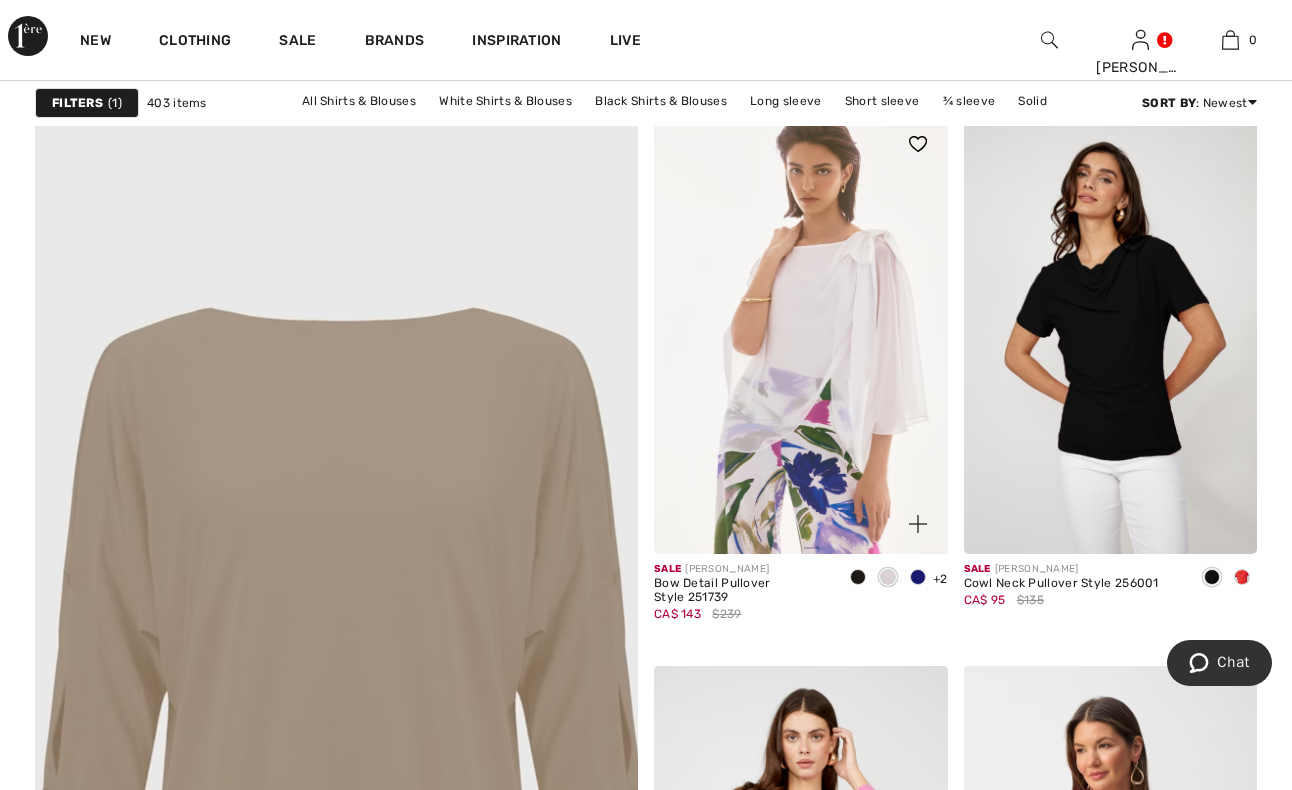 click at bounding box center (918, 577) 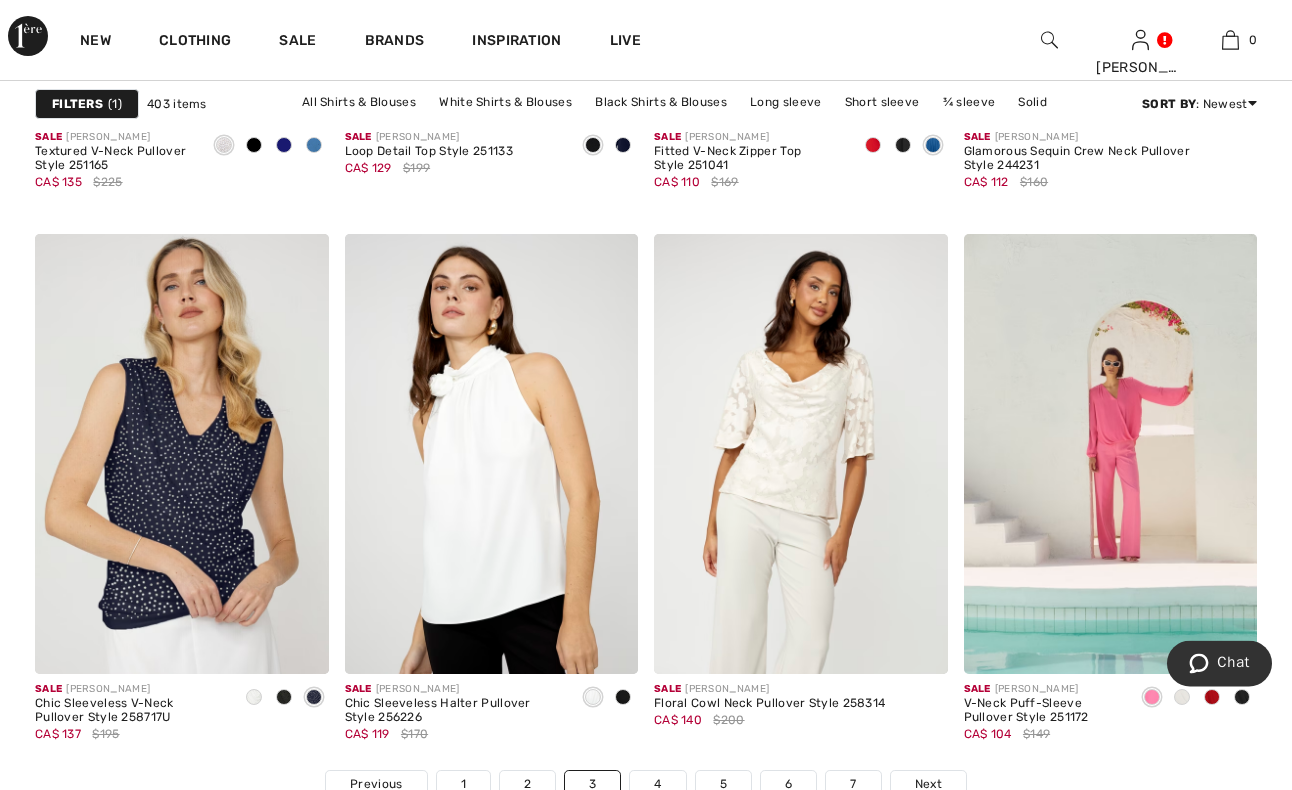 scroll, scrollTop: 8058, scrollLeft: 0, axis: vertical 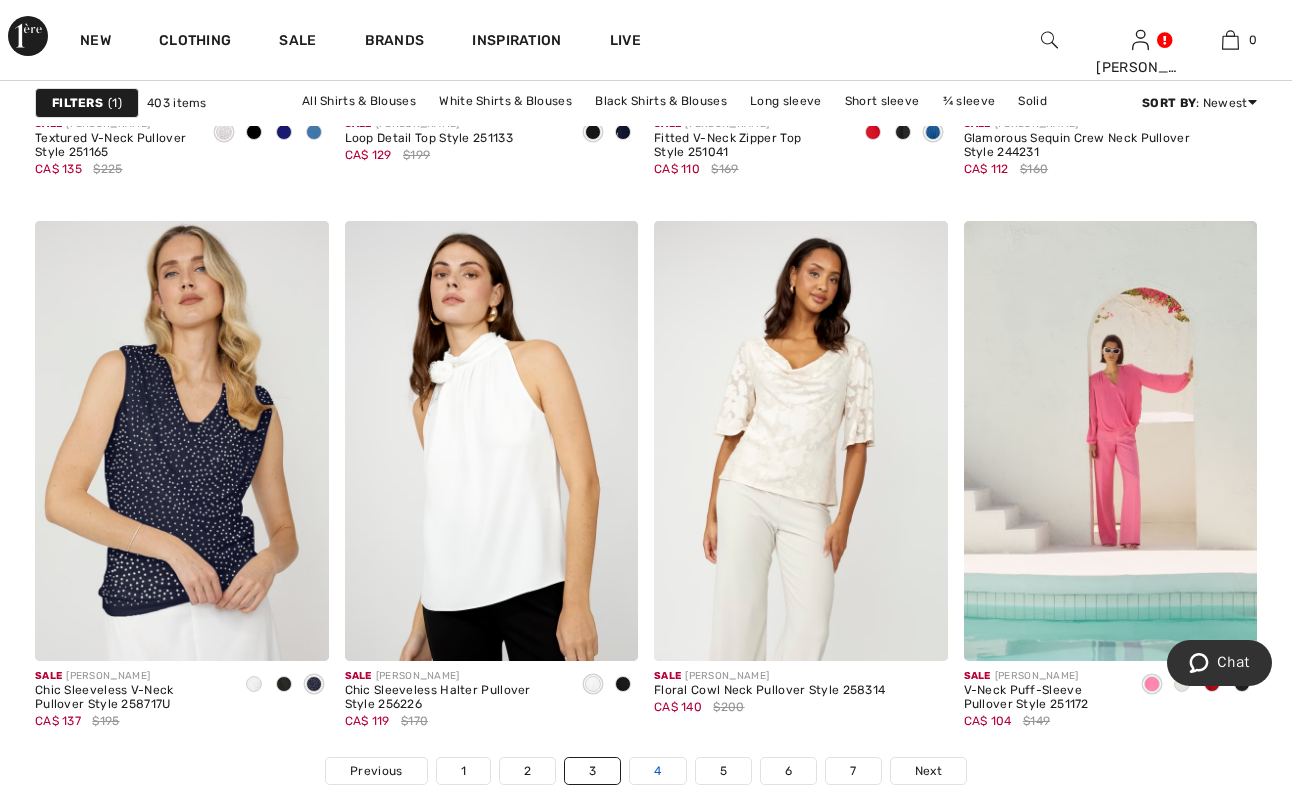click on "4" at bounding box center [657, 771] 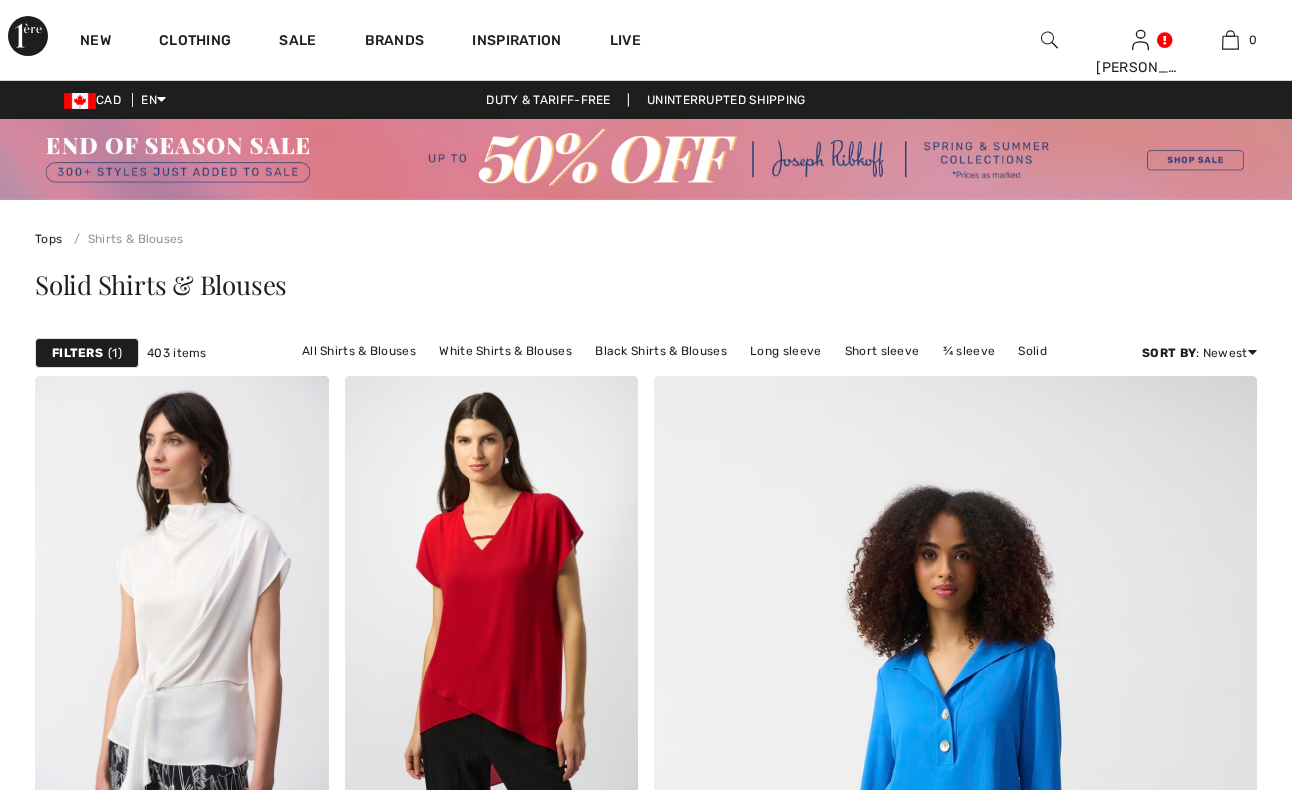 scroll, scrollTop: 204, scrollLeft: 0, axis: vertical 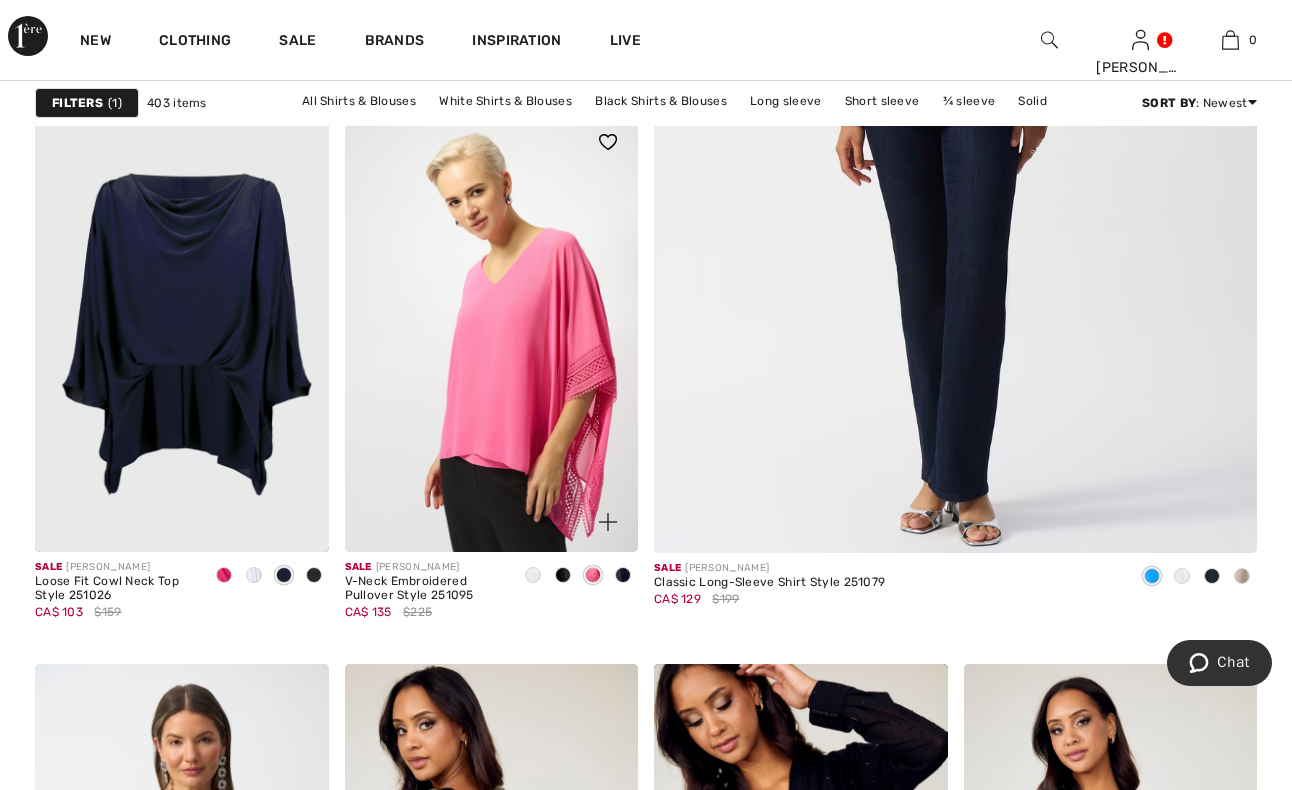 click at bounding box center [533, 576] 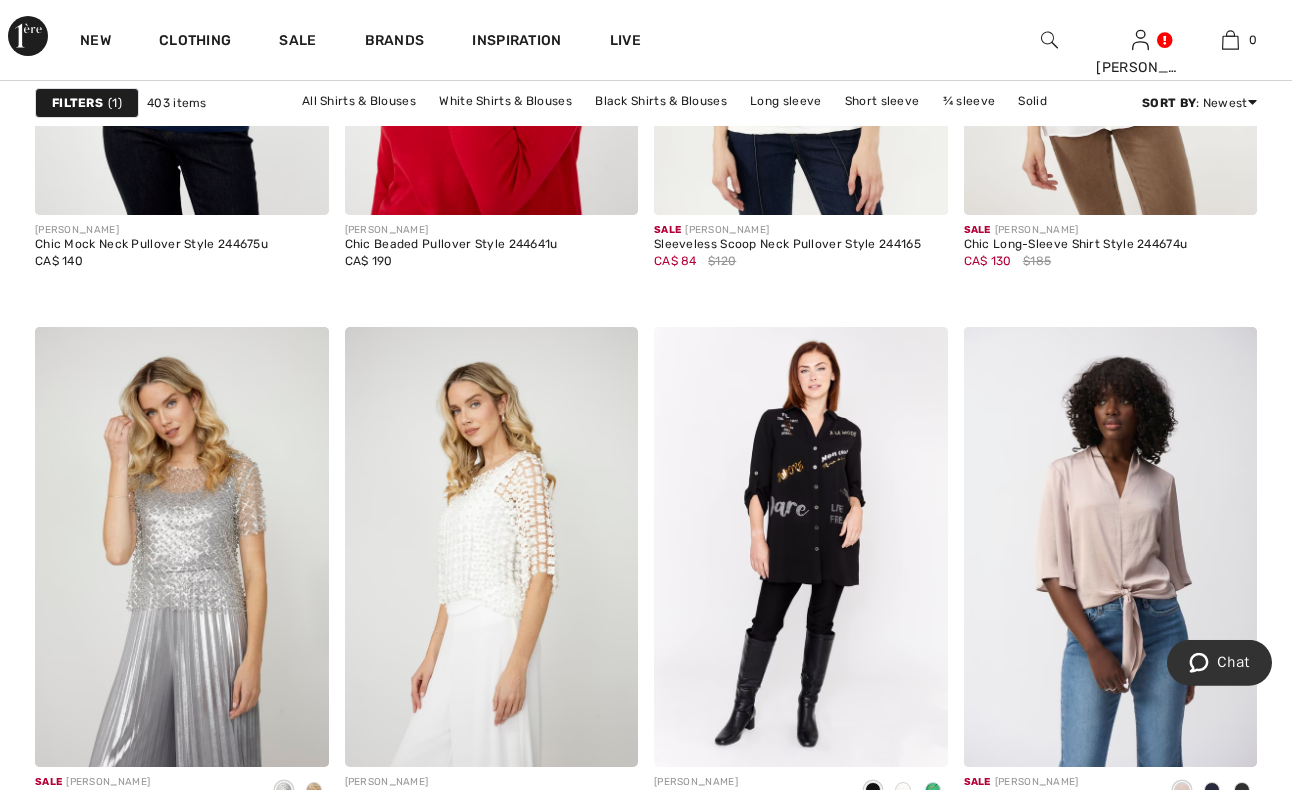 scroll, scrollTop: 3162, scrollLeft: 0, axis: vertical 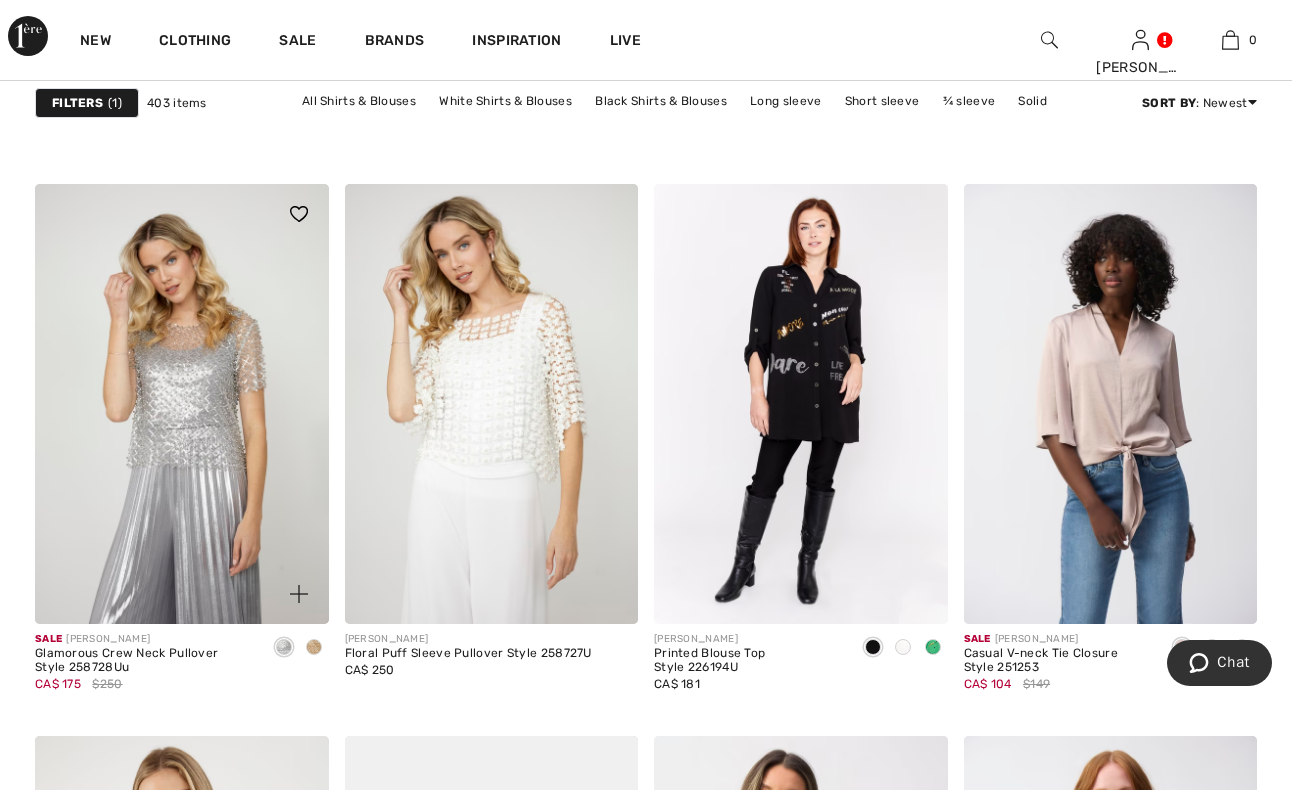 click at bounding box center (314, 647) 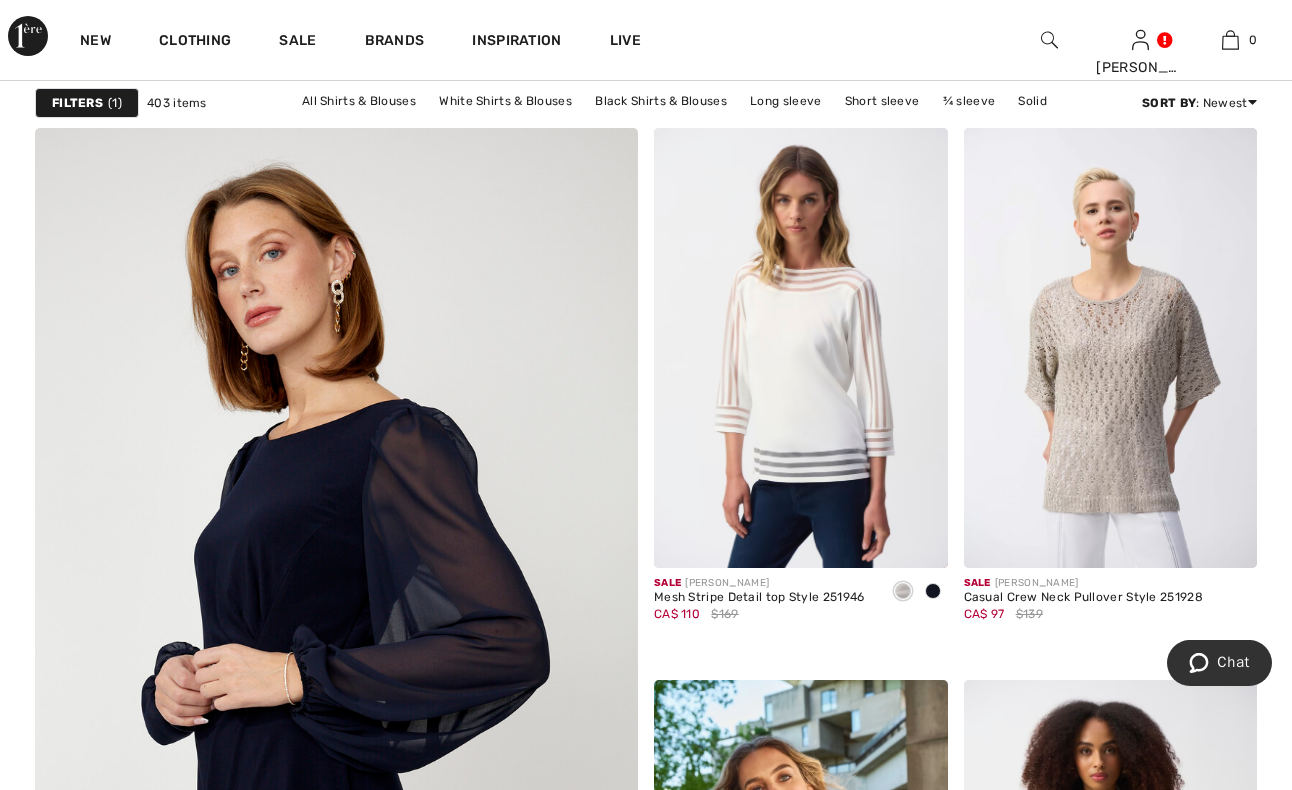 scroll, scrollTop: 4590, scrollLeft: 0, axis: vertical 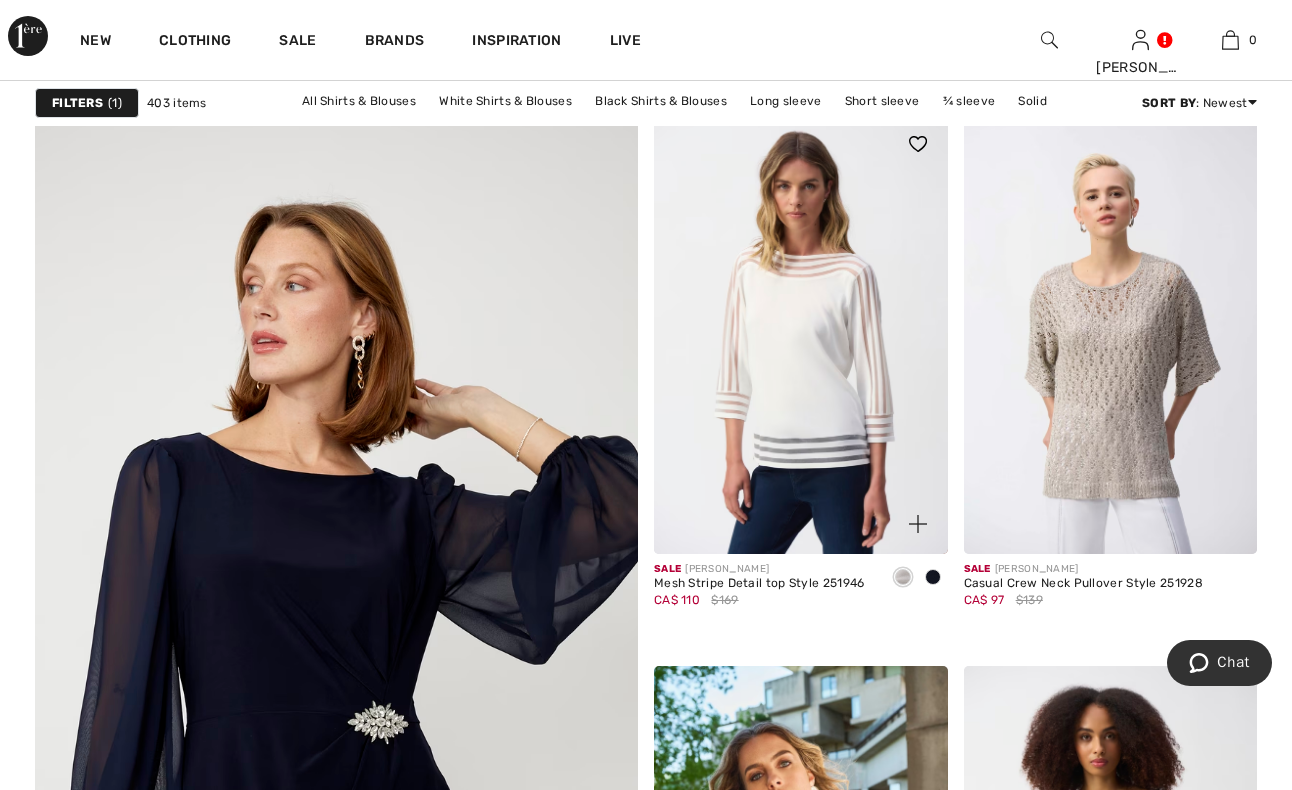 click at bounding box center [933, 577] 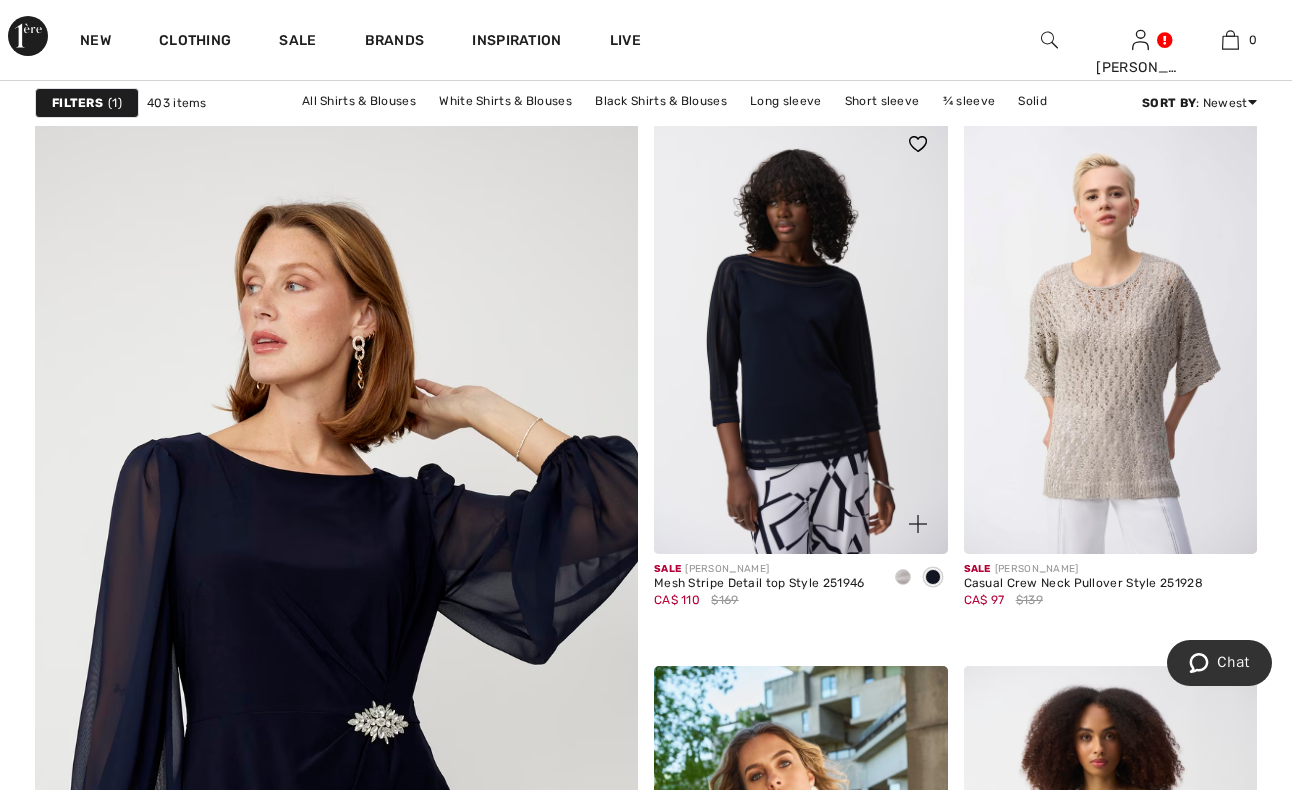 click at bounding box center (903, 577) 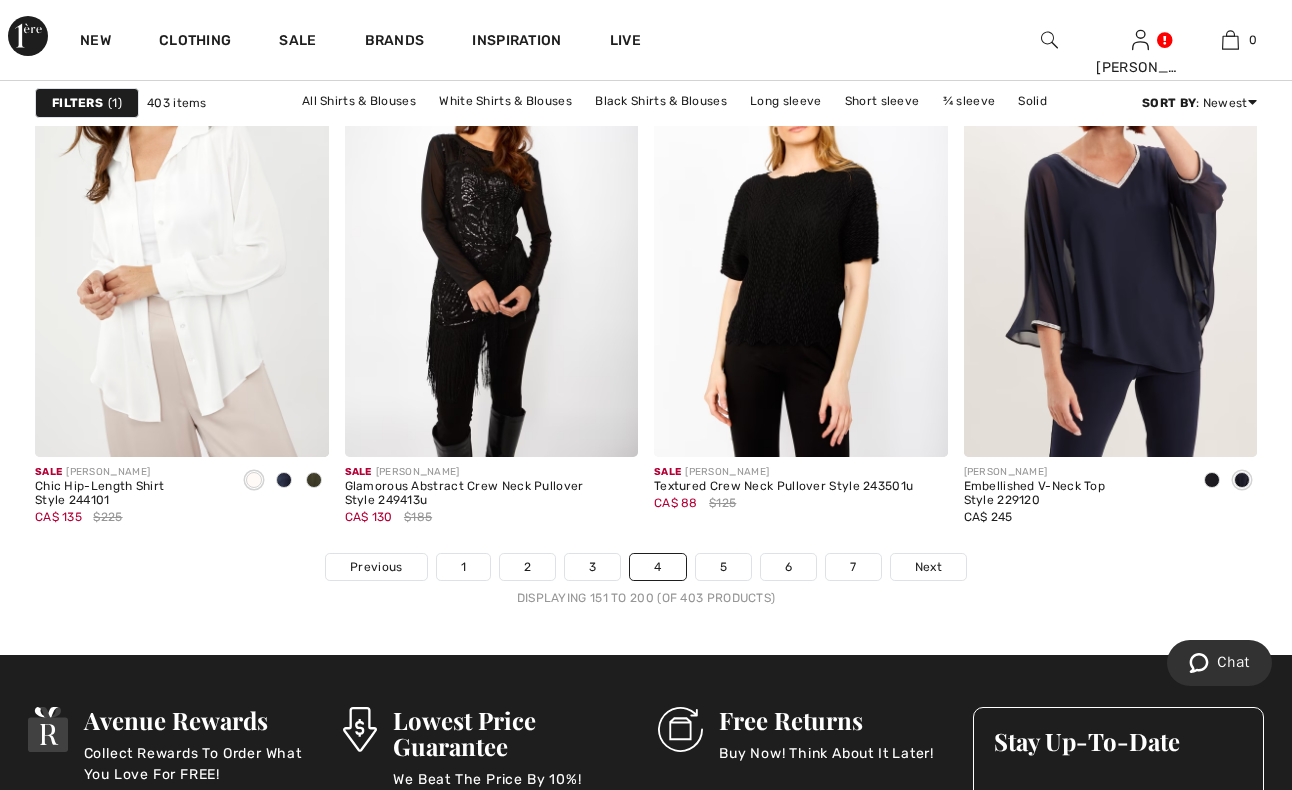 scroll, scrollTop: 8160, scrollLeft: 0, axis: vertical 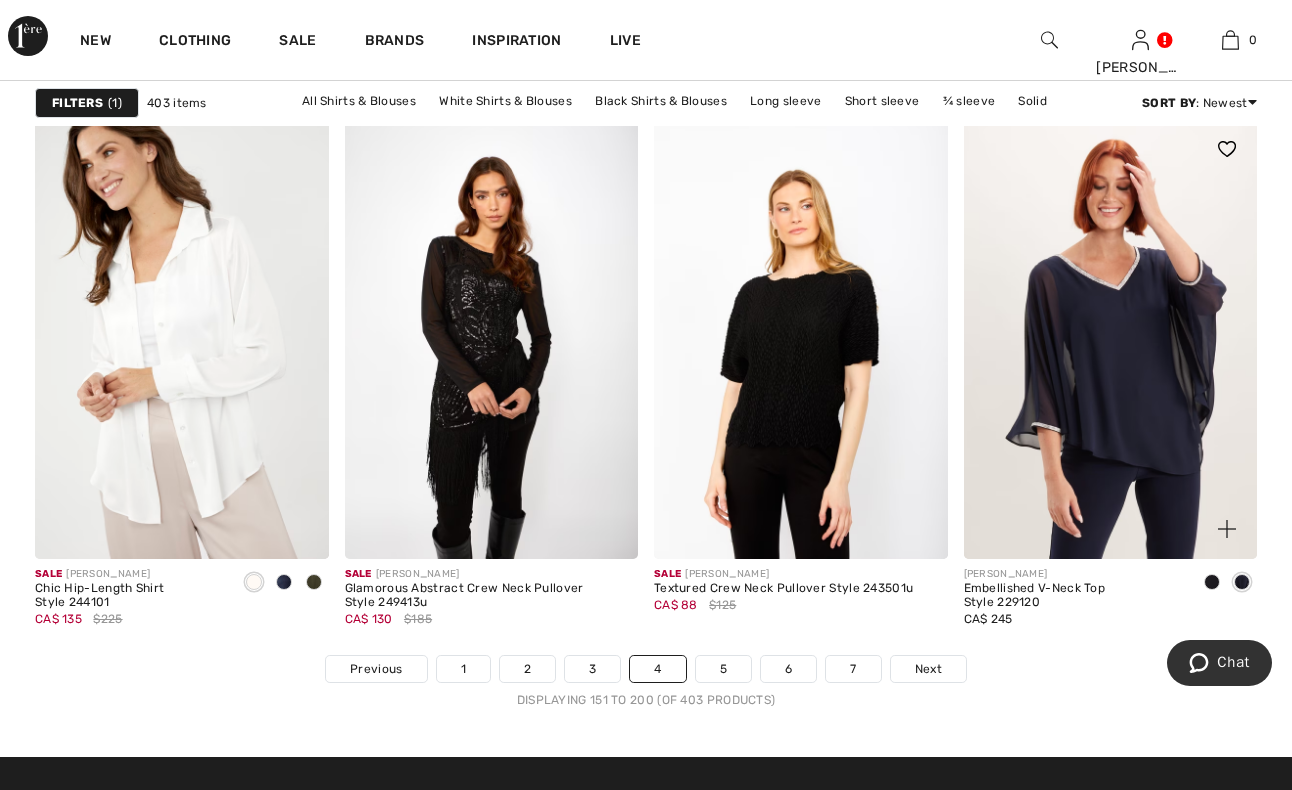 click at bounding box center (1242, 582) 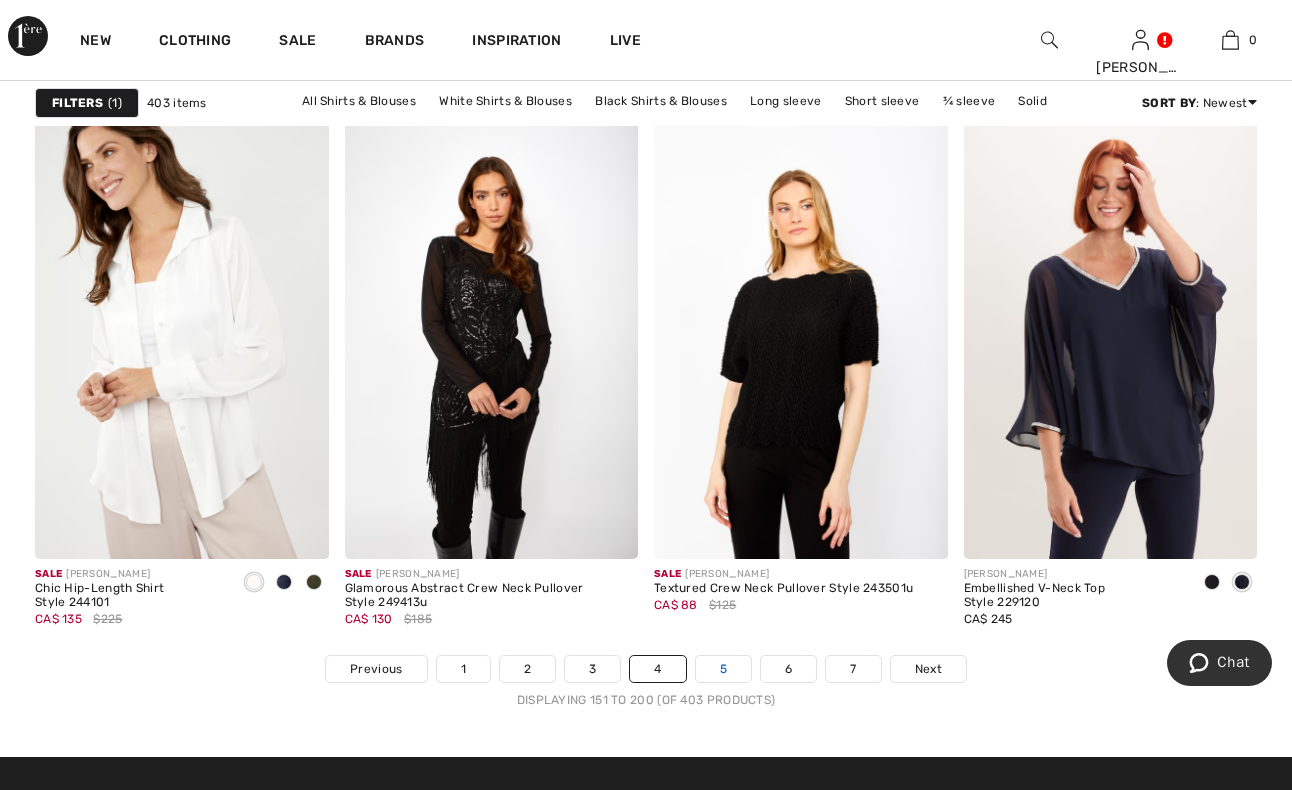 click on "5" at bounding box center (723, 669) 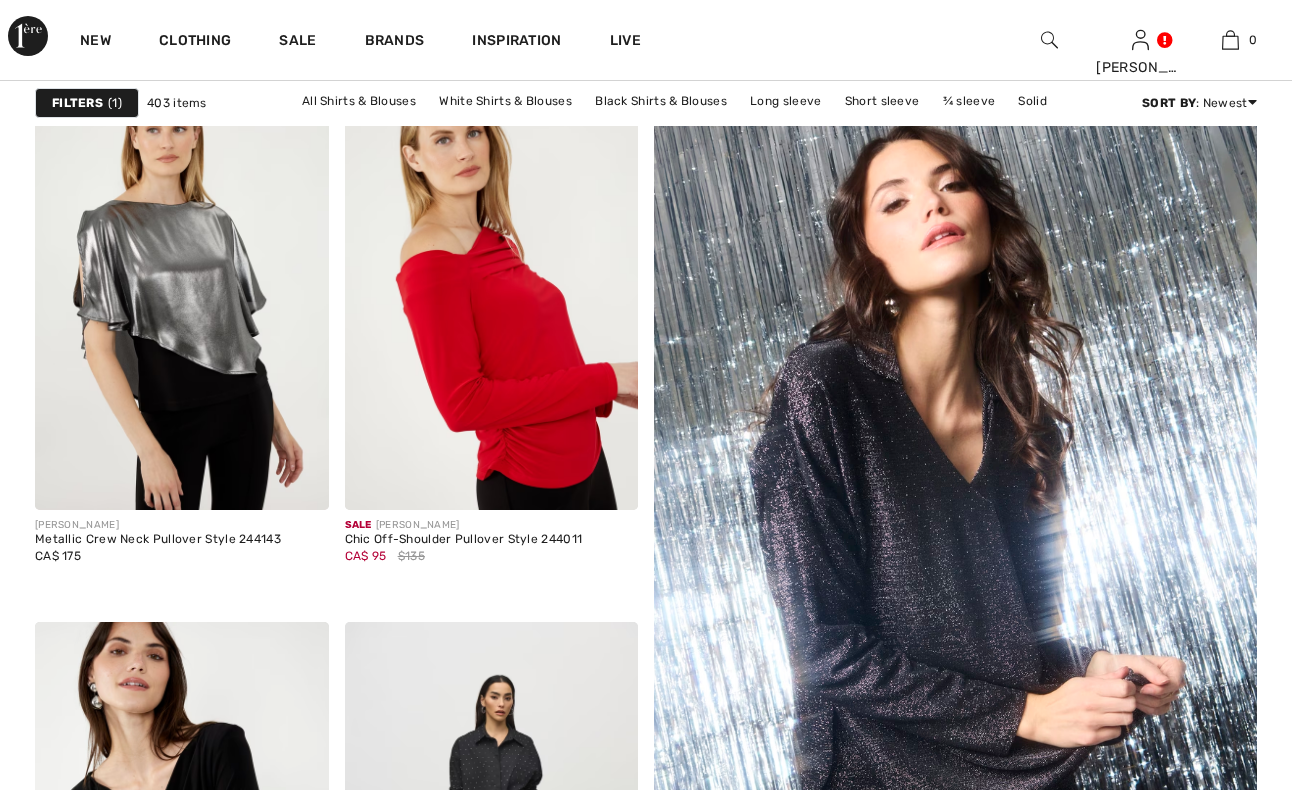 scroll, scrollTop: 306, scrollLeft: 0, axis: vertical 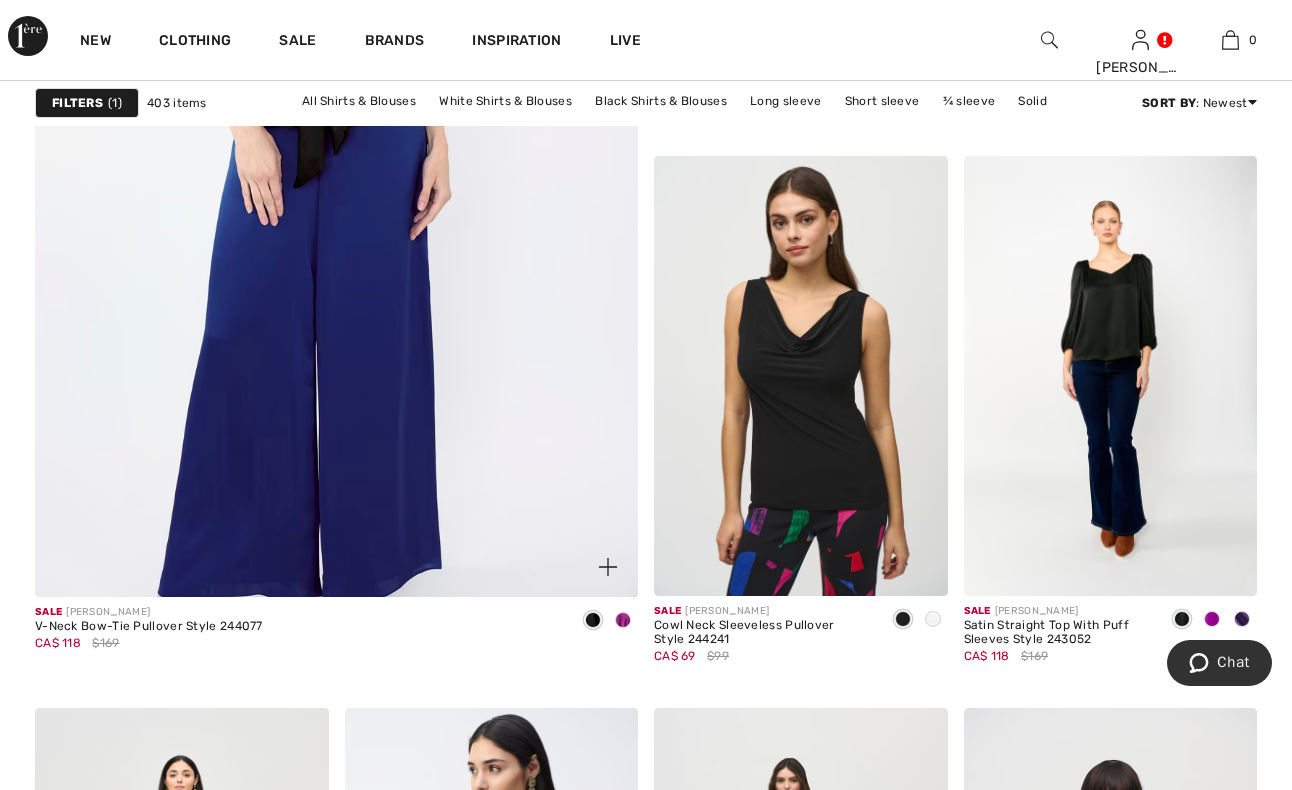 click at bounding box center [623, 620] 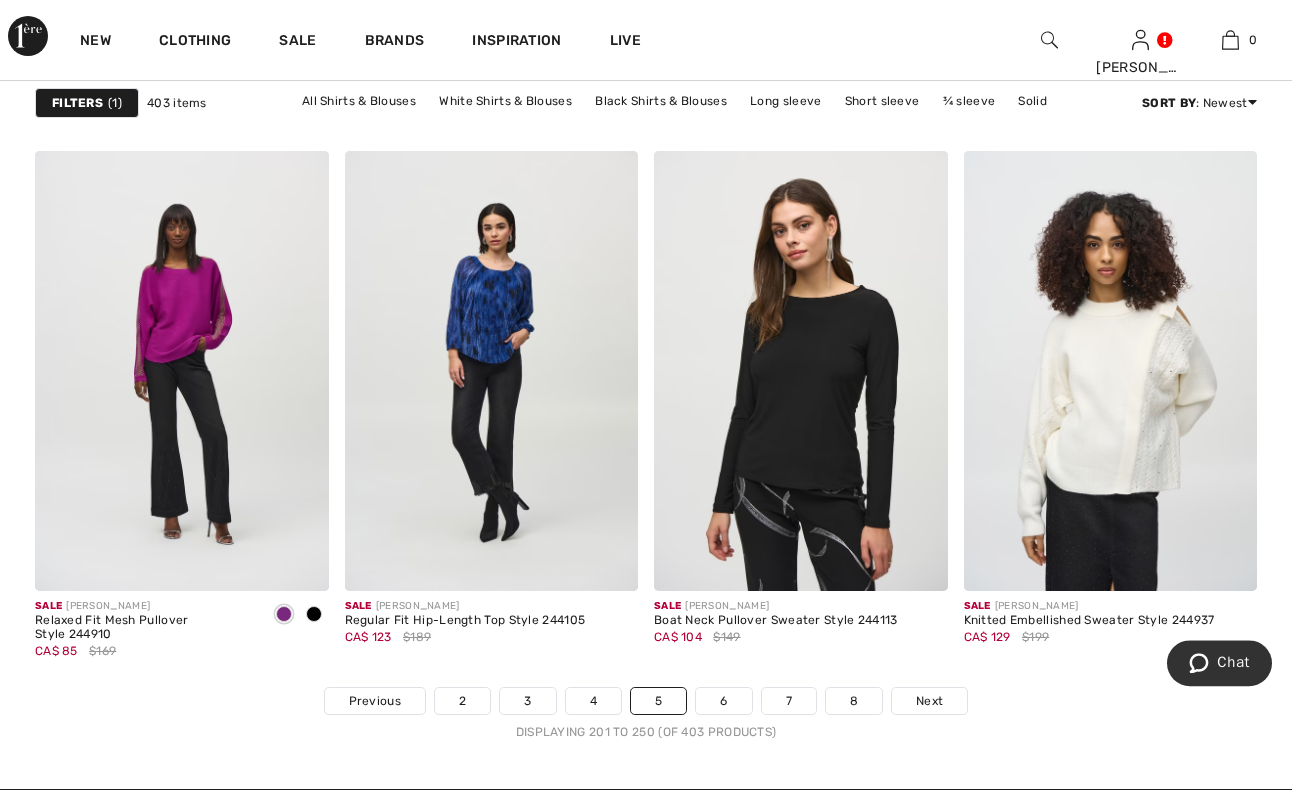 scroll, scrollTop: 8160, scrollLeft: 0, axis: vertical 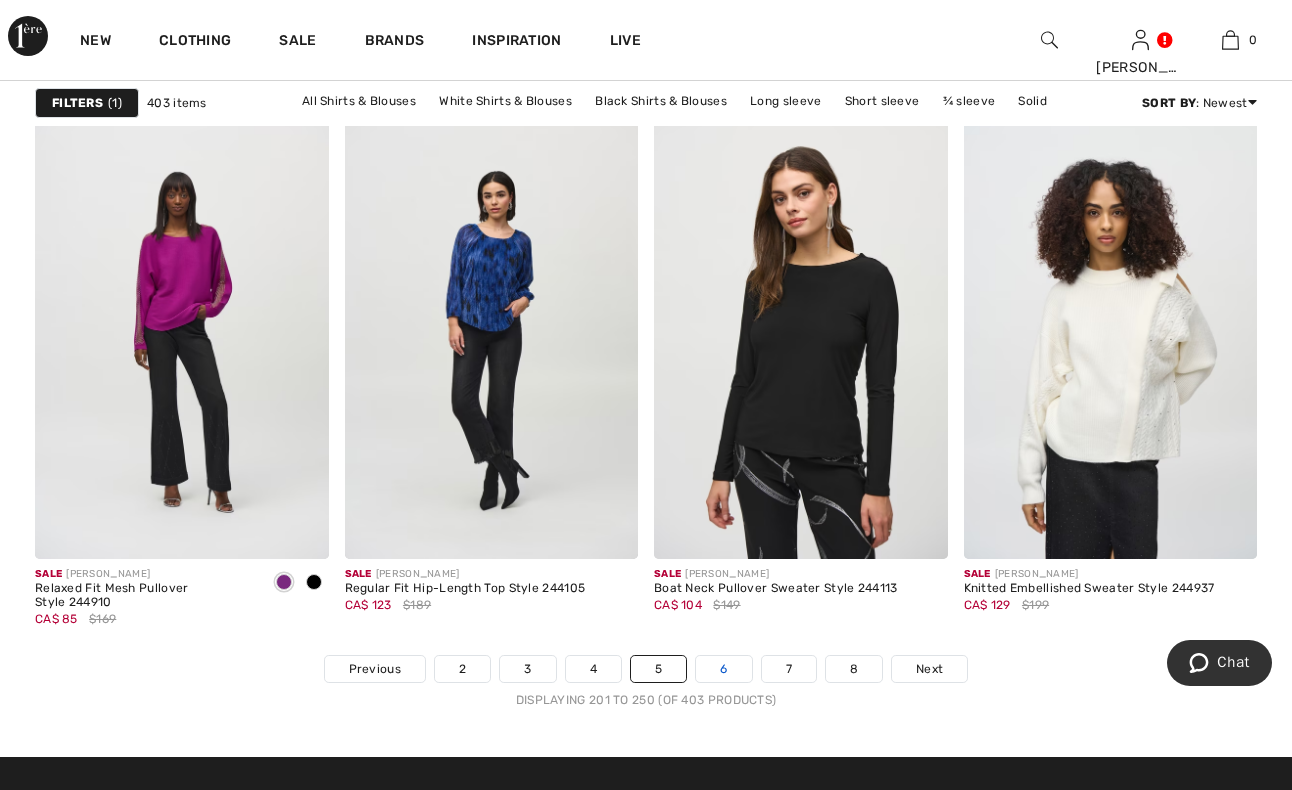 click on "6" at bounding box center [723, 669] 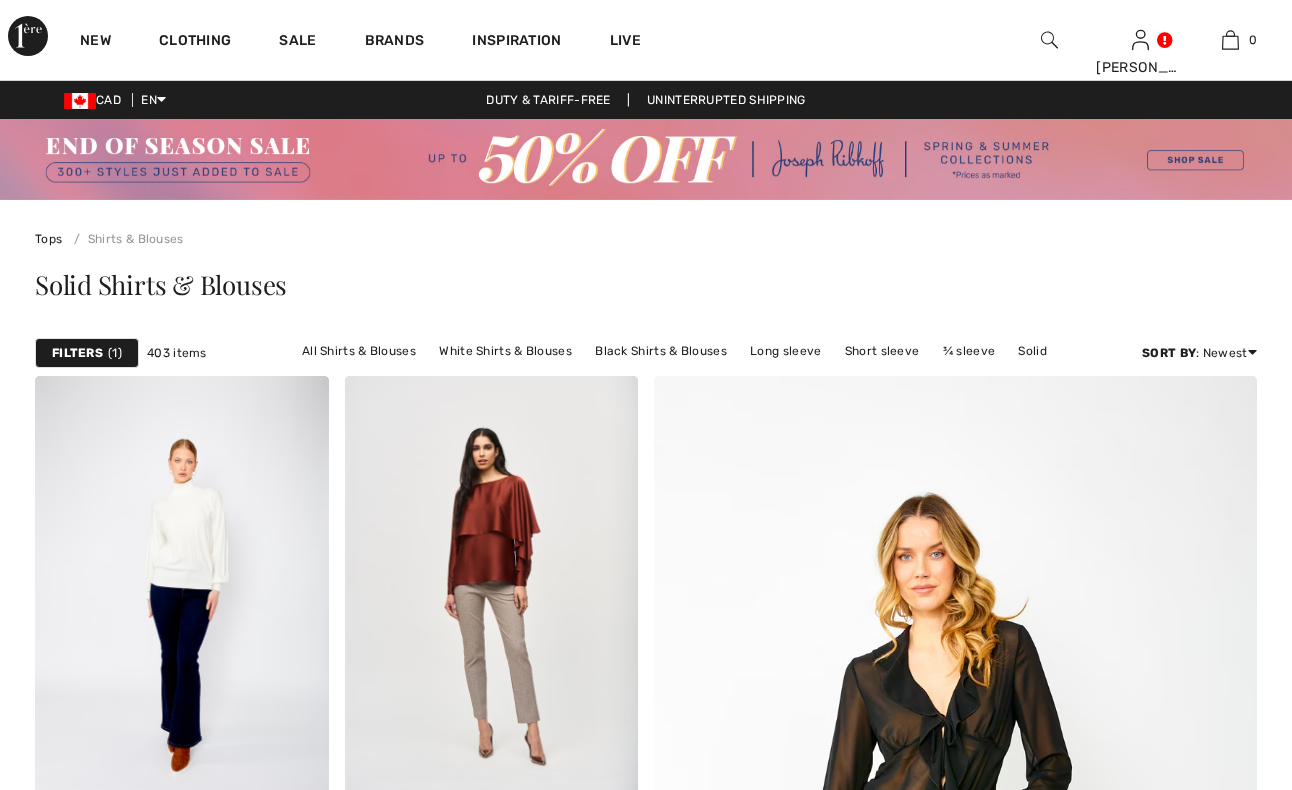 scroll, scrollTop: 0, scrollLeft: 0, axis: both 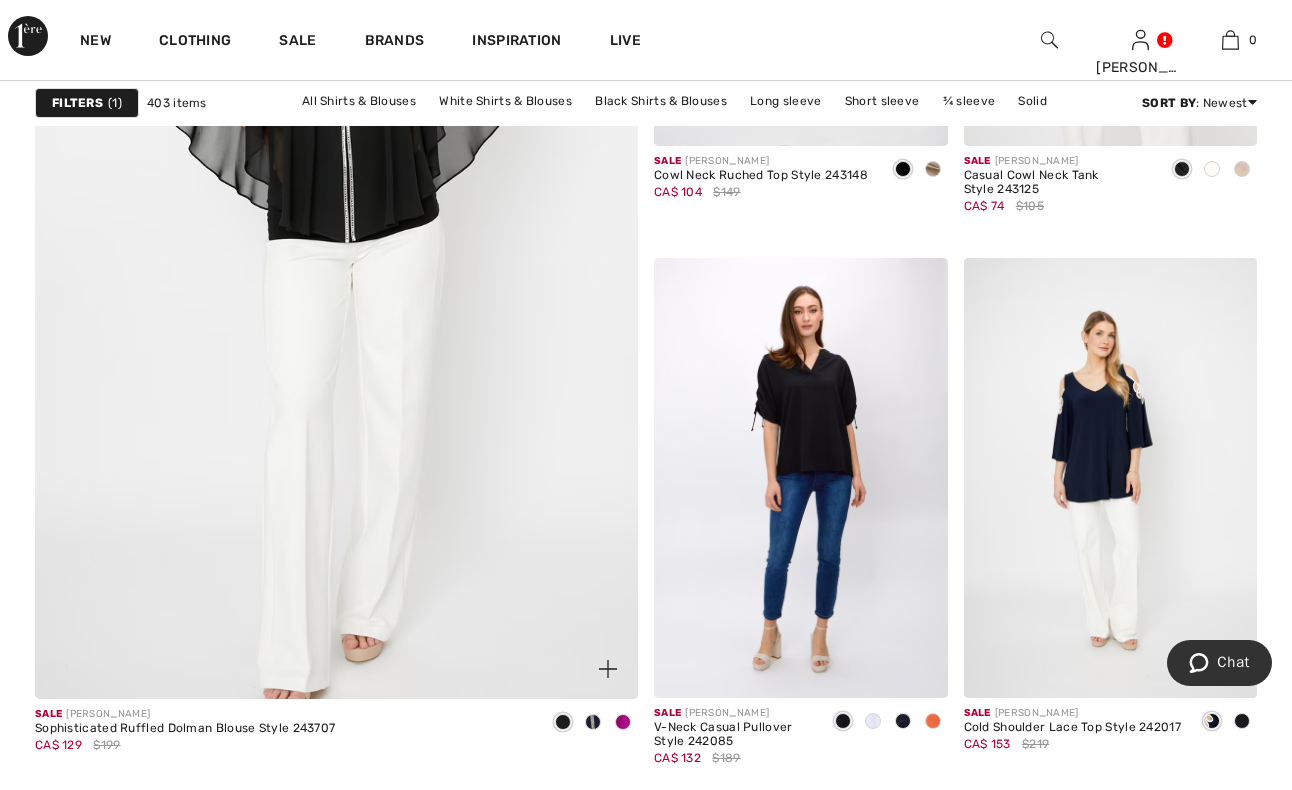 click at bounding box center (623, 722) 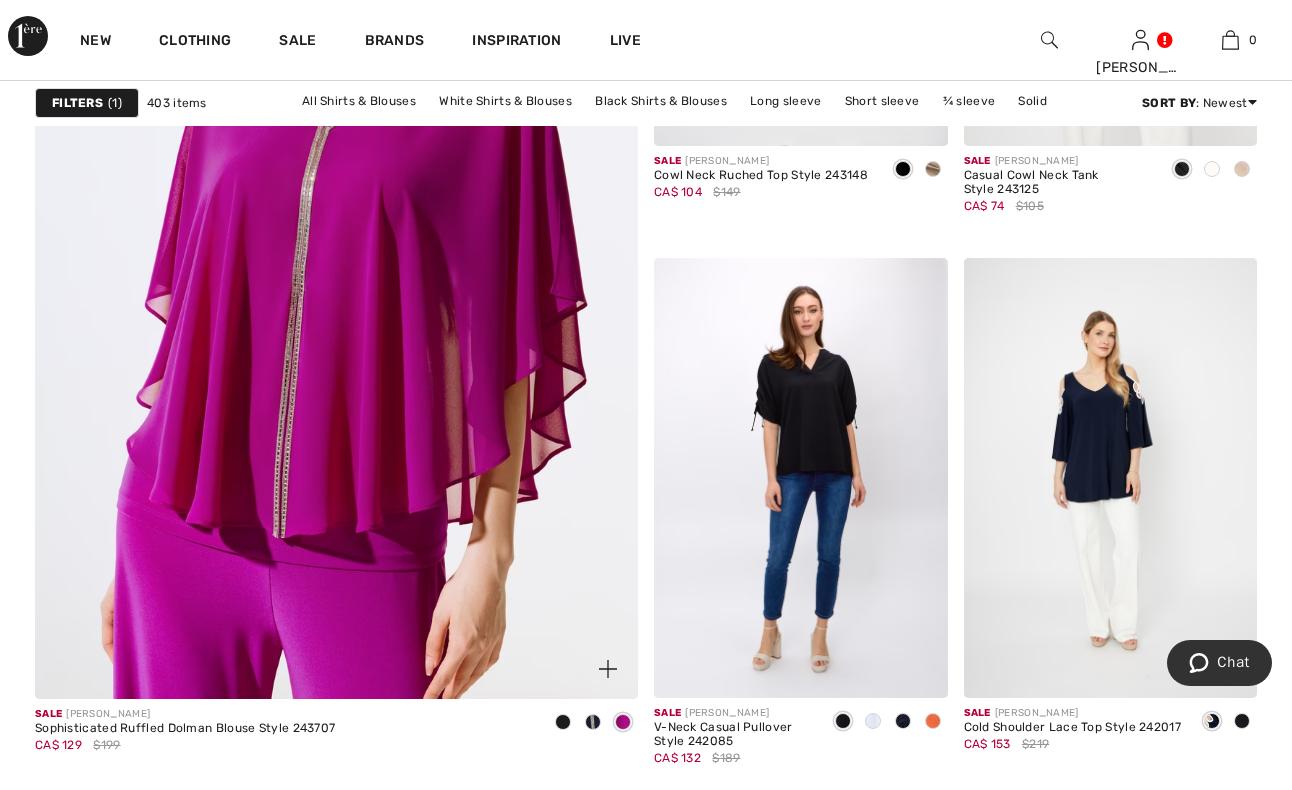 click at bounding box center (593, 722) 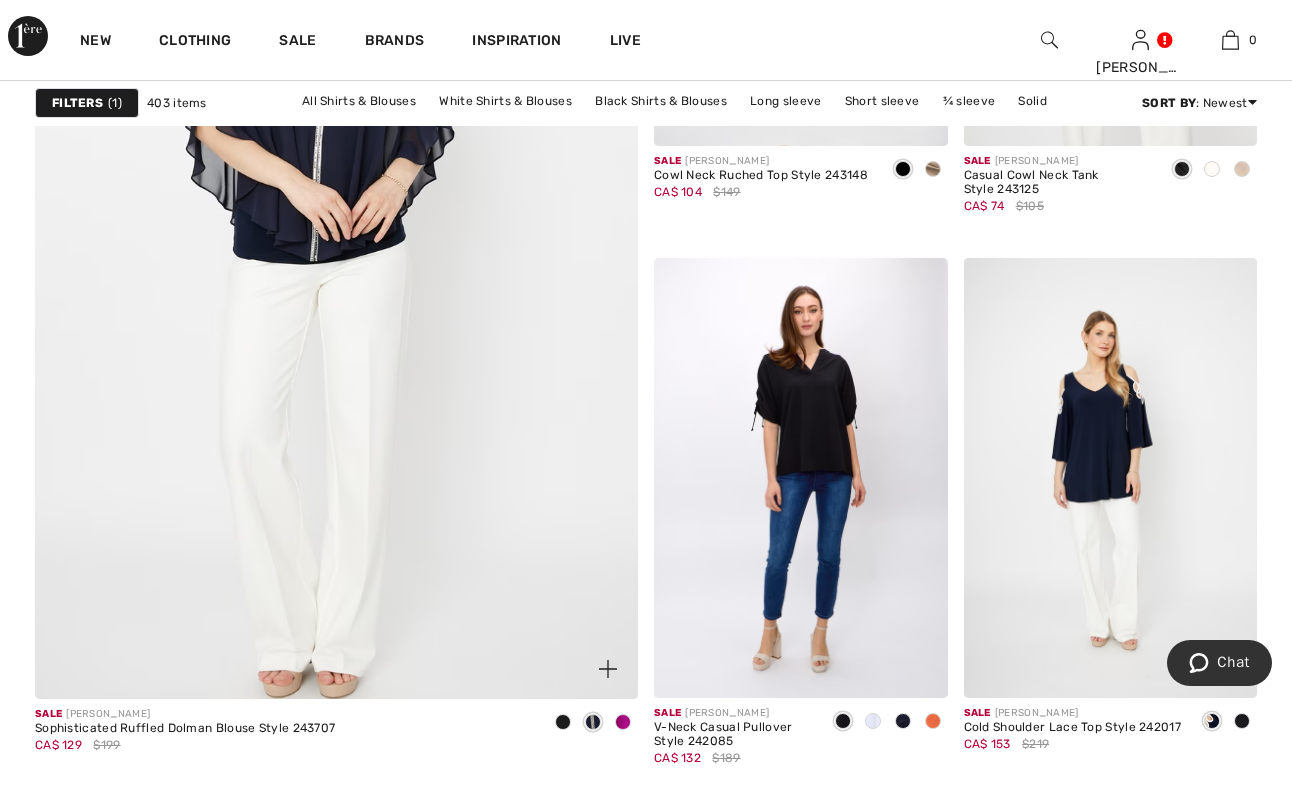 click at bounding box center [563, 722] 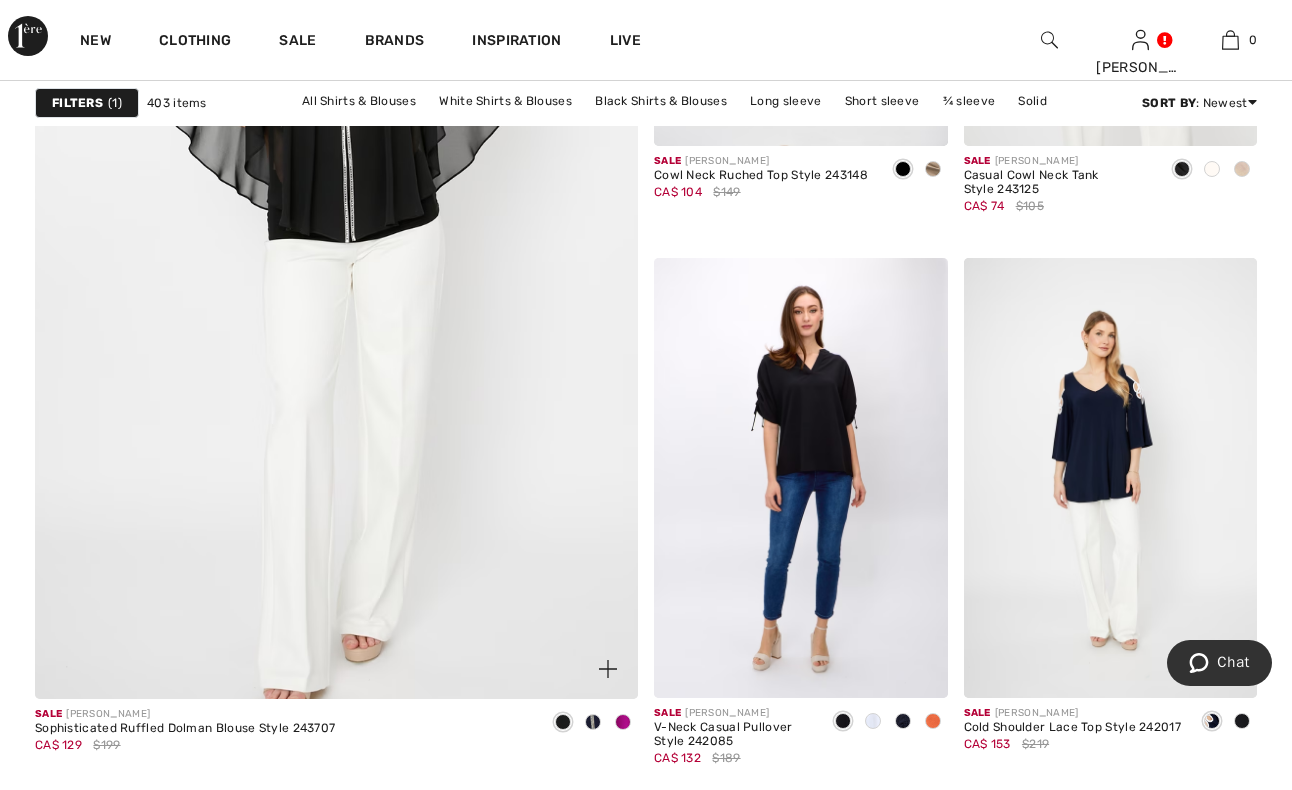 click at bounding box center (593, 722) 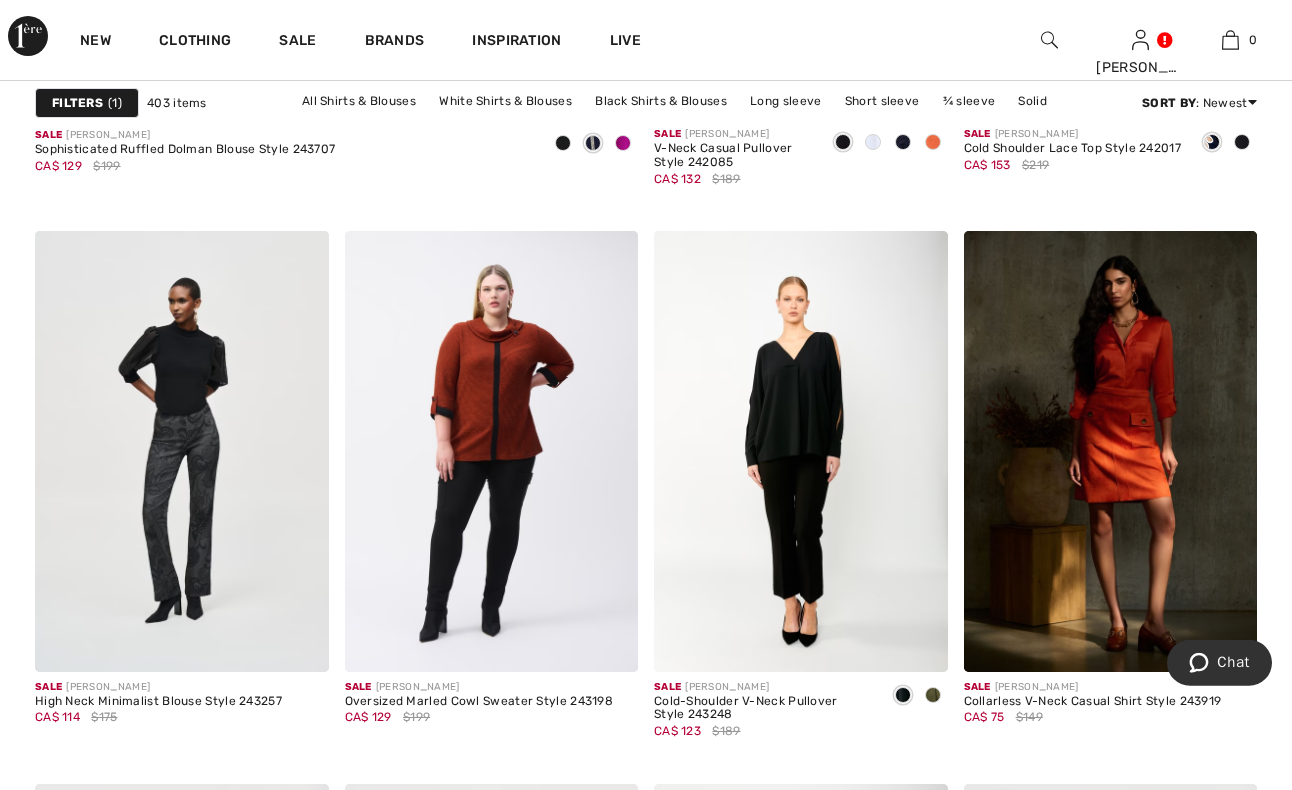 scroll, scrollTop: 5610, scrollLeft: 0, axis: vertical 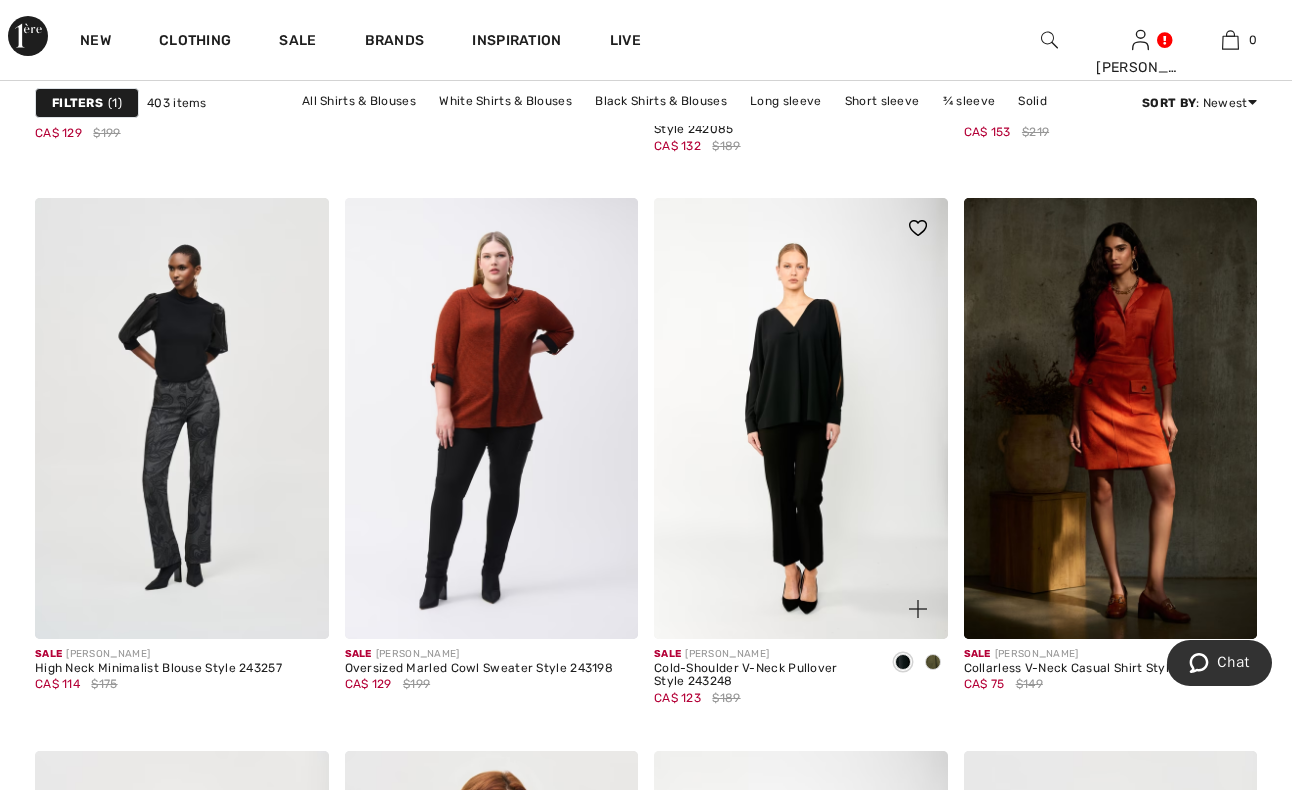 click at bounding box center (933, 662) 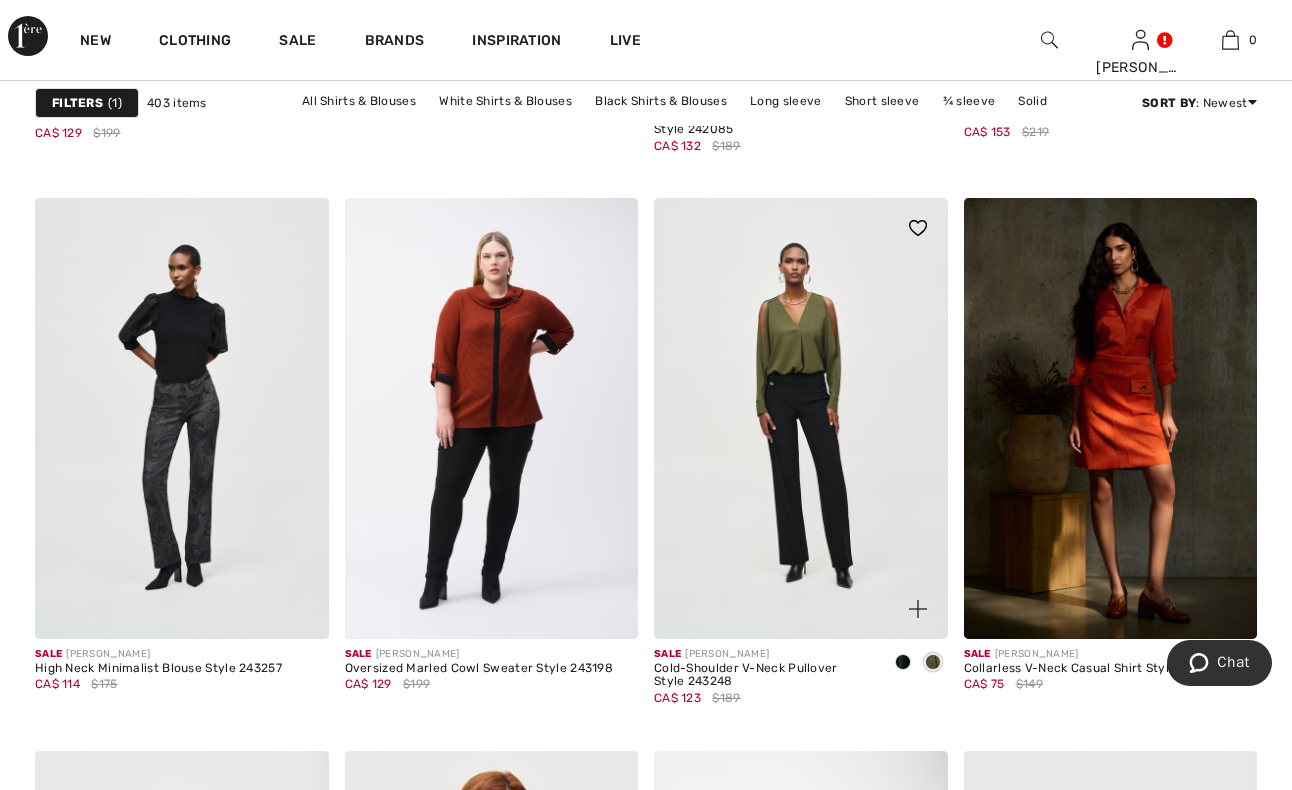 click at bounding box center [801, 418] 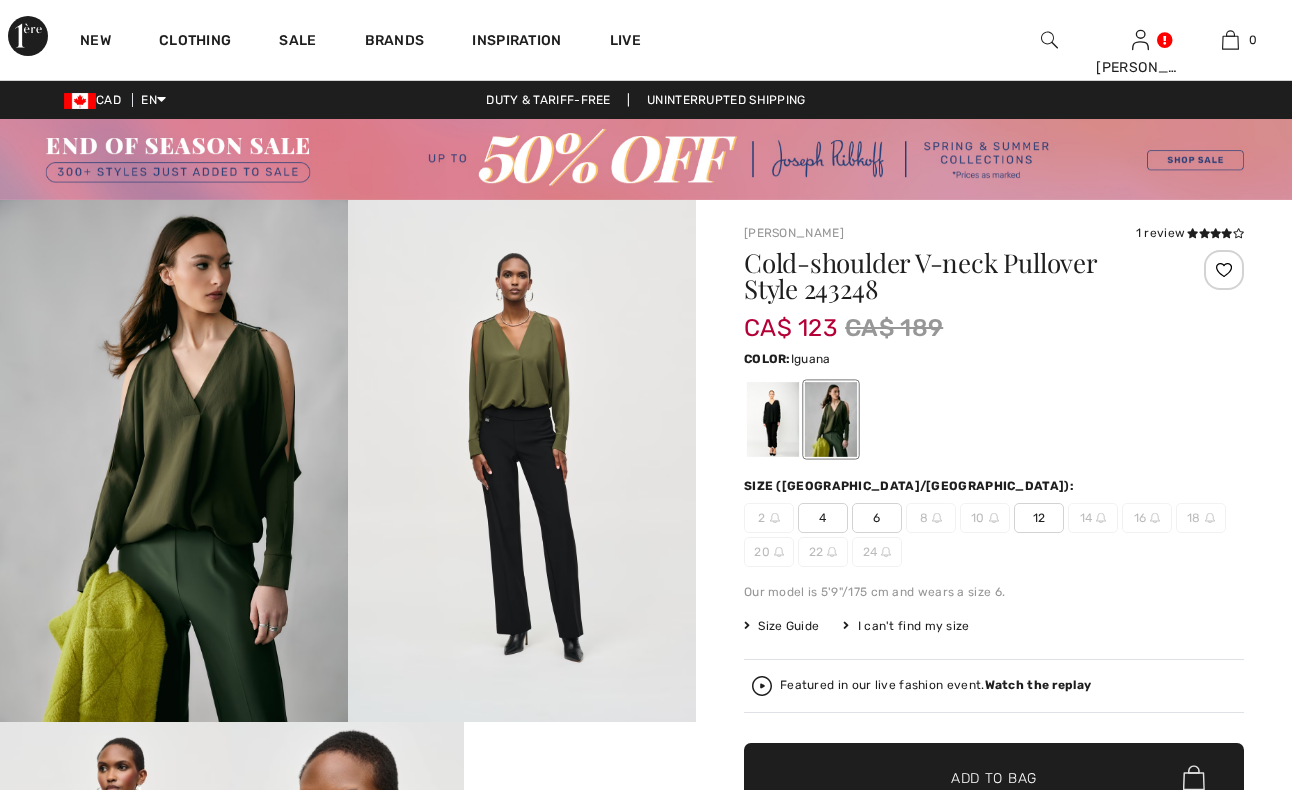 scroll, scrollTop: 0, scrollLeft: 0, axis: both 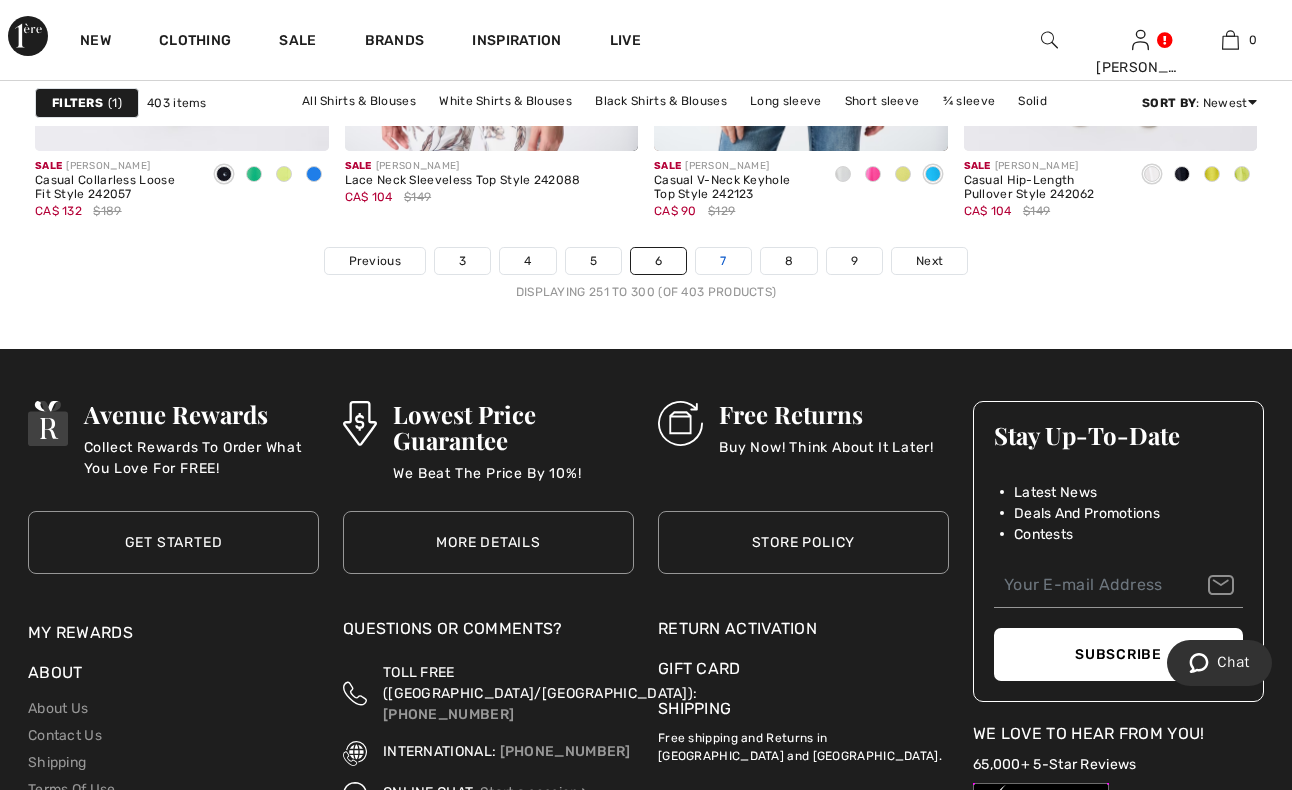 click on "7" at bounding box center (723, 261) 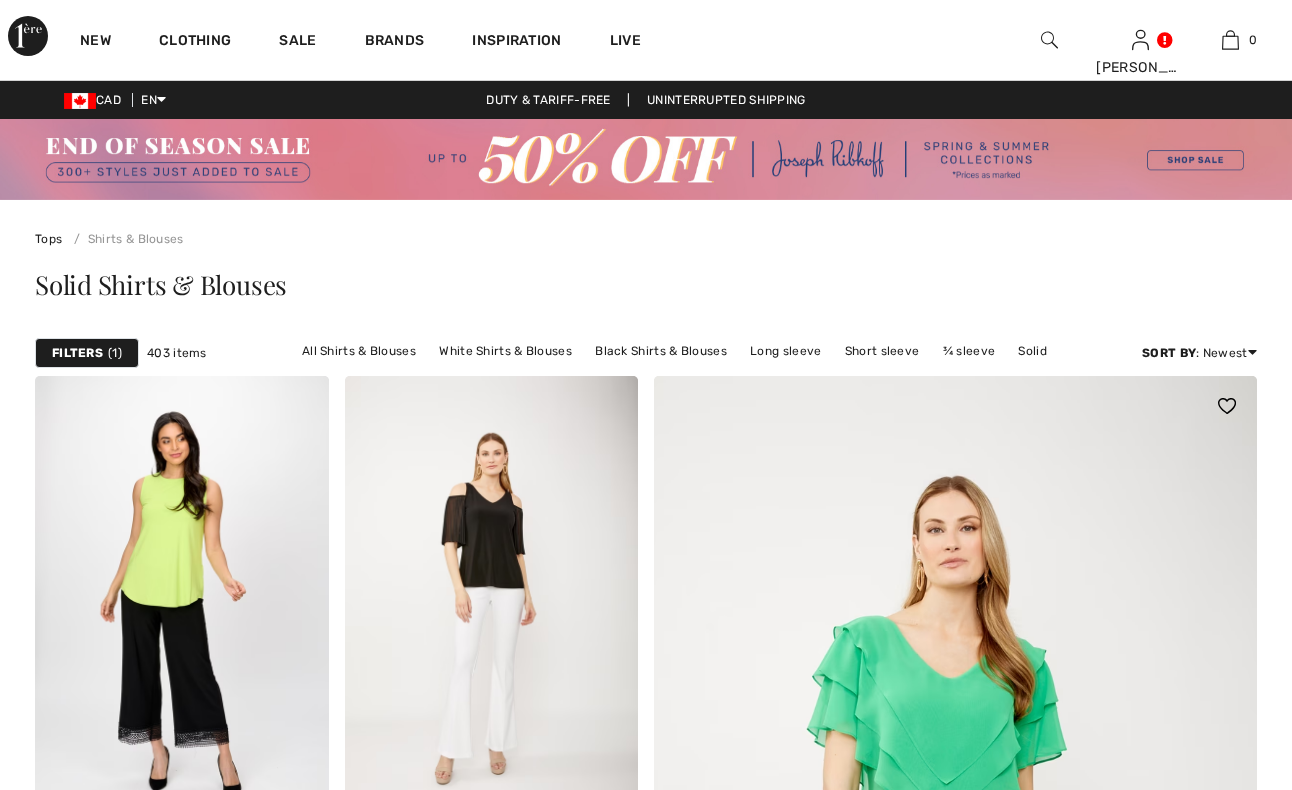 scroll, scrollTop: 0, scrollLeft: 0, axis: both 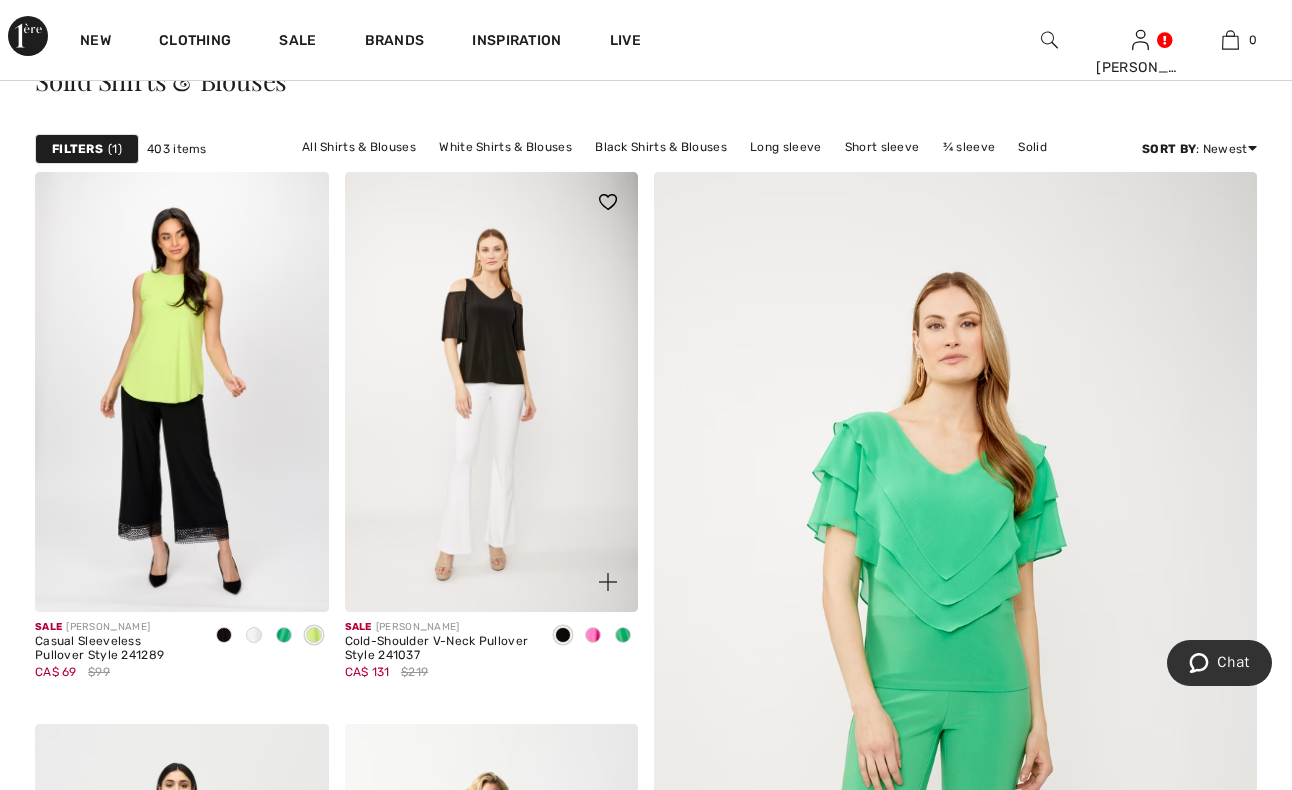 click at bounding box center (623, 635) 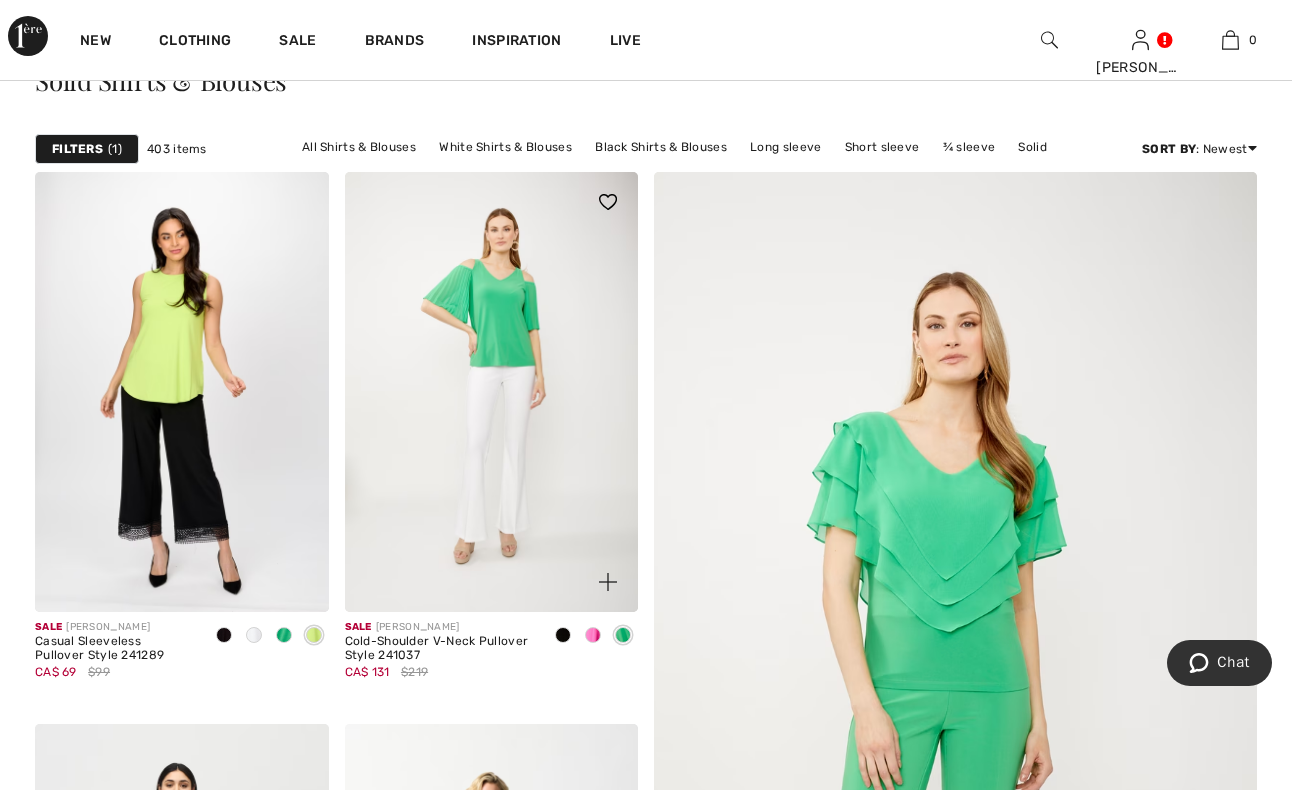 click at bounding box center (593, 635) 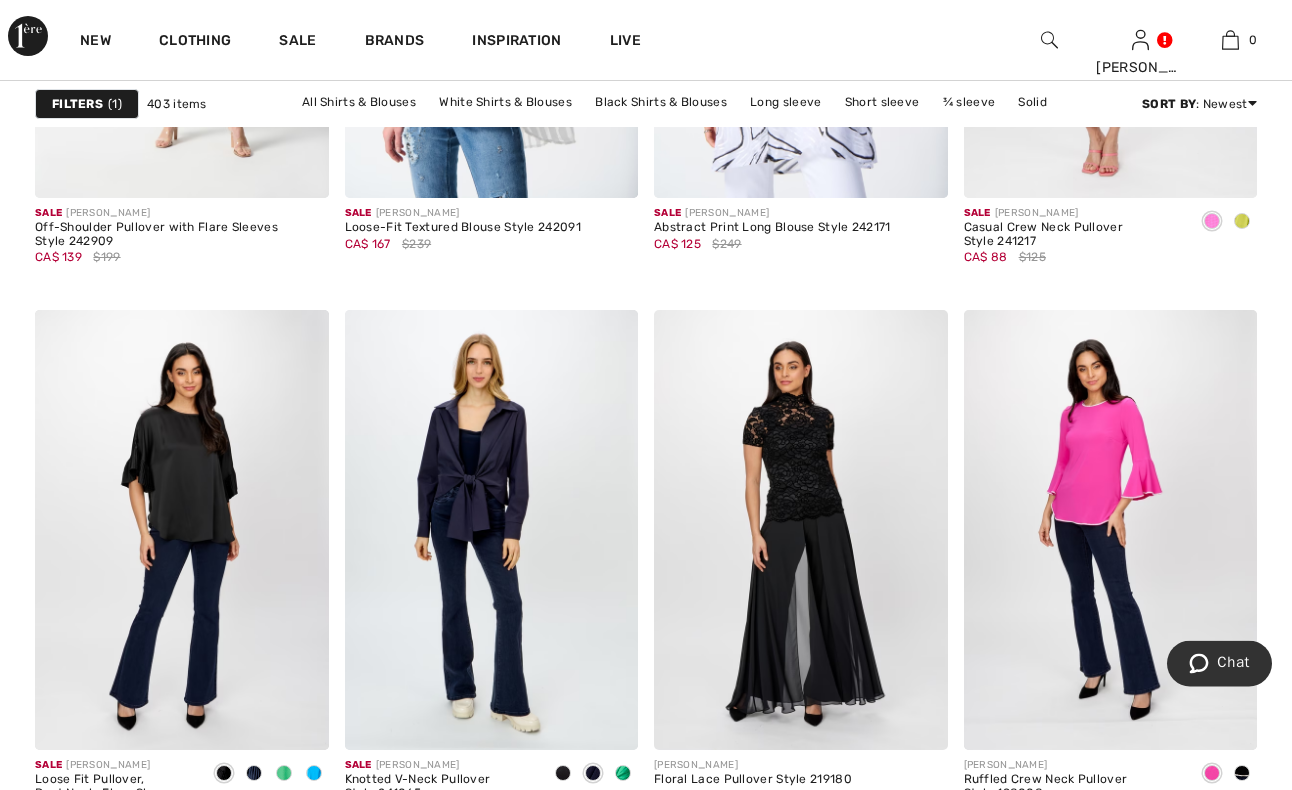 scroll, scrollTop: 3162, scrollLeft: 0, axis: vertical 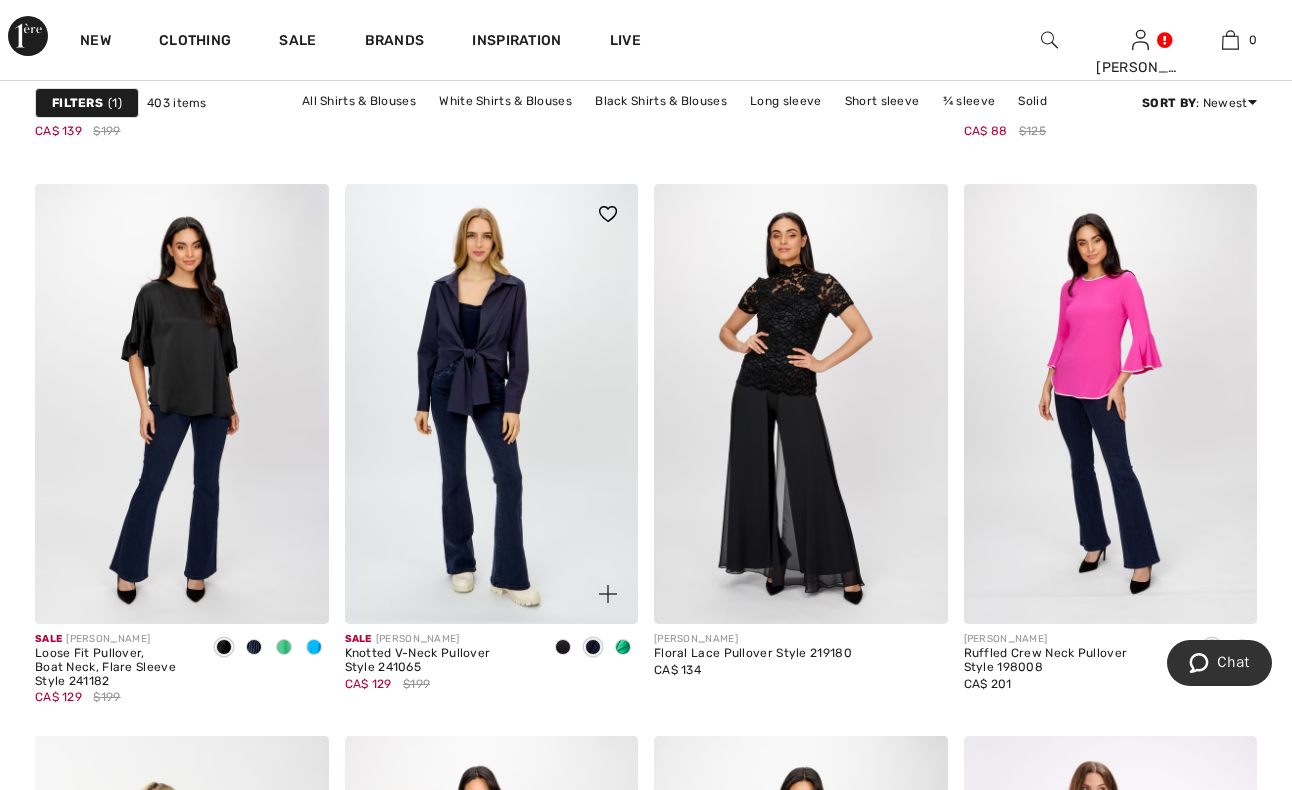 click at bounding box center (623, 647) 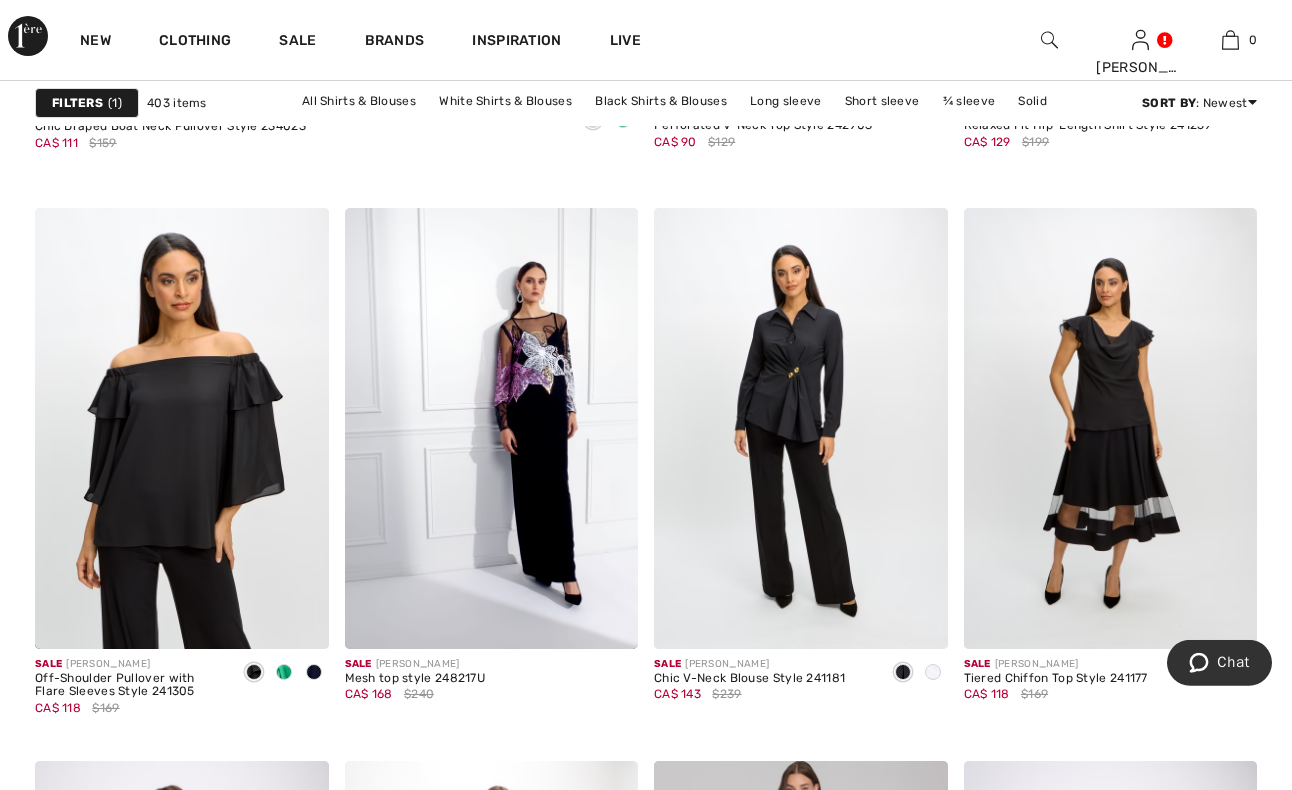 scroll, scrollTop: 5610, scrollLeft: 0, axis: vertical 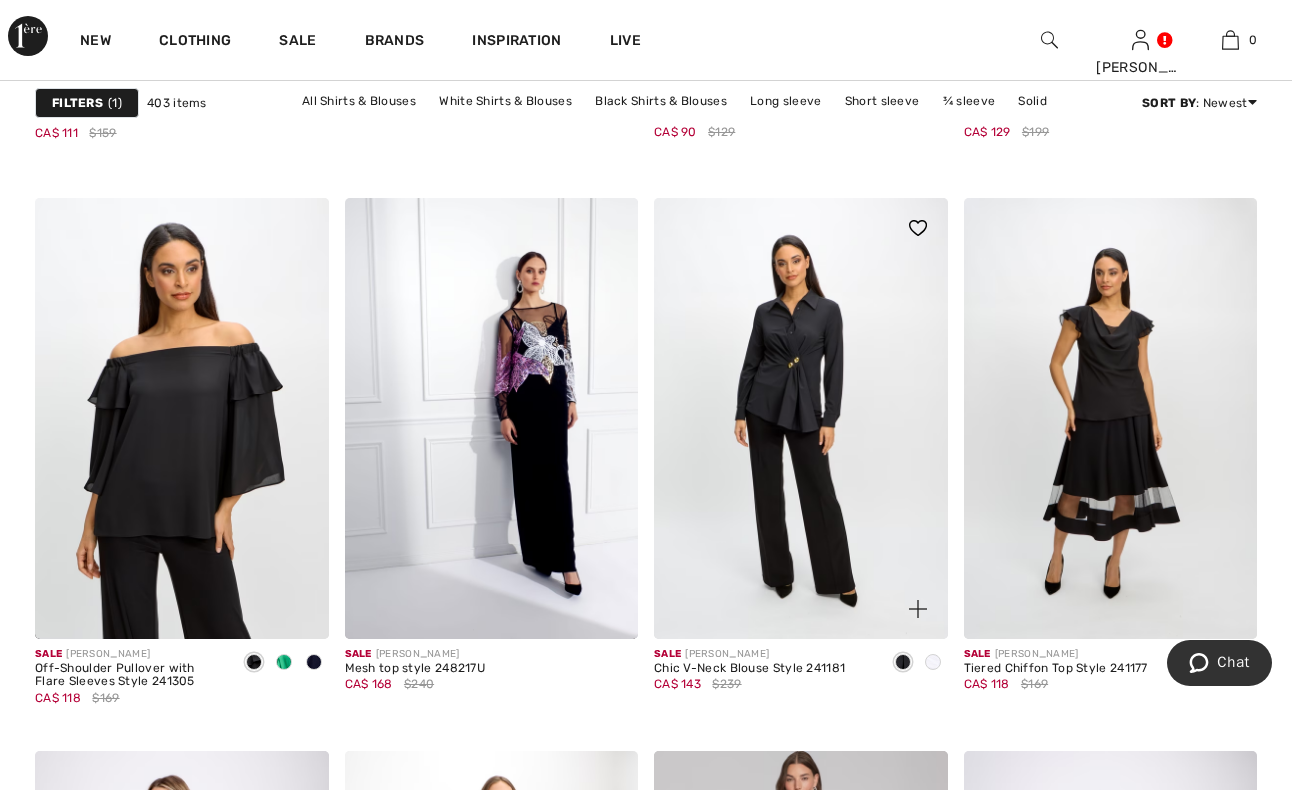 click at bounding box center [933, 662] 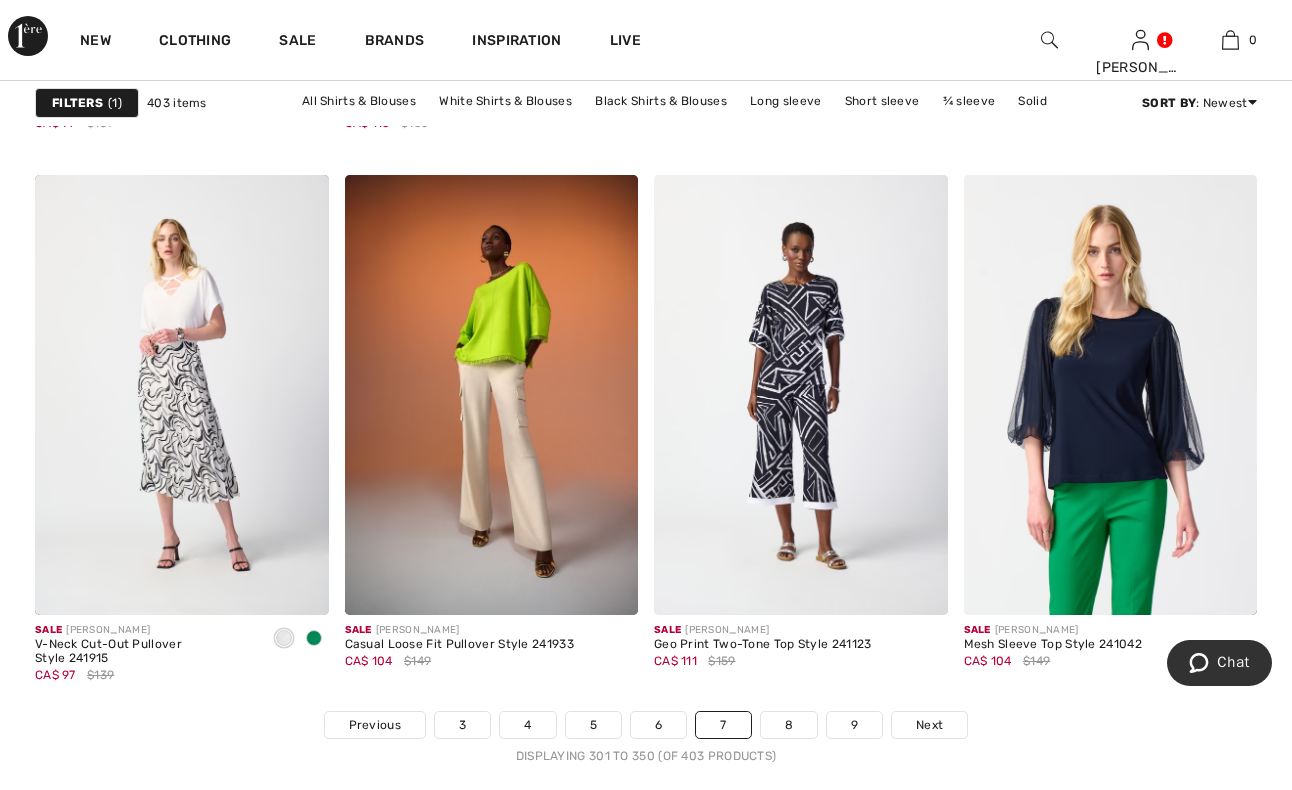 scroll, scrollTop: 8160, scrollLeft: 0, axis: vertical 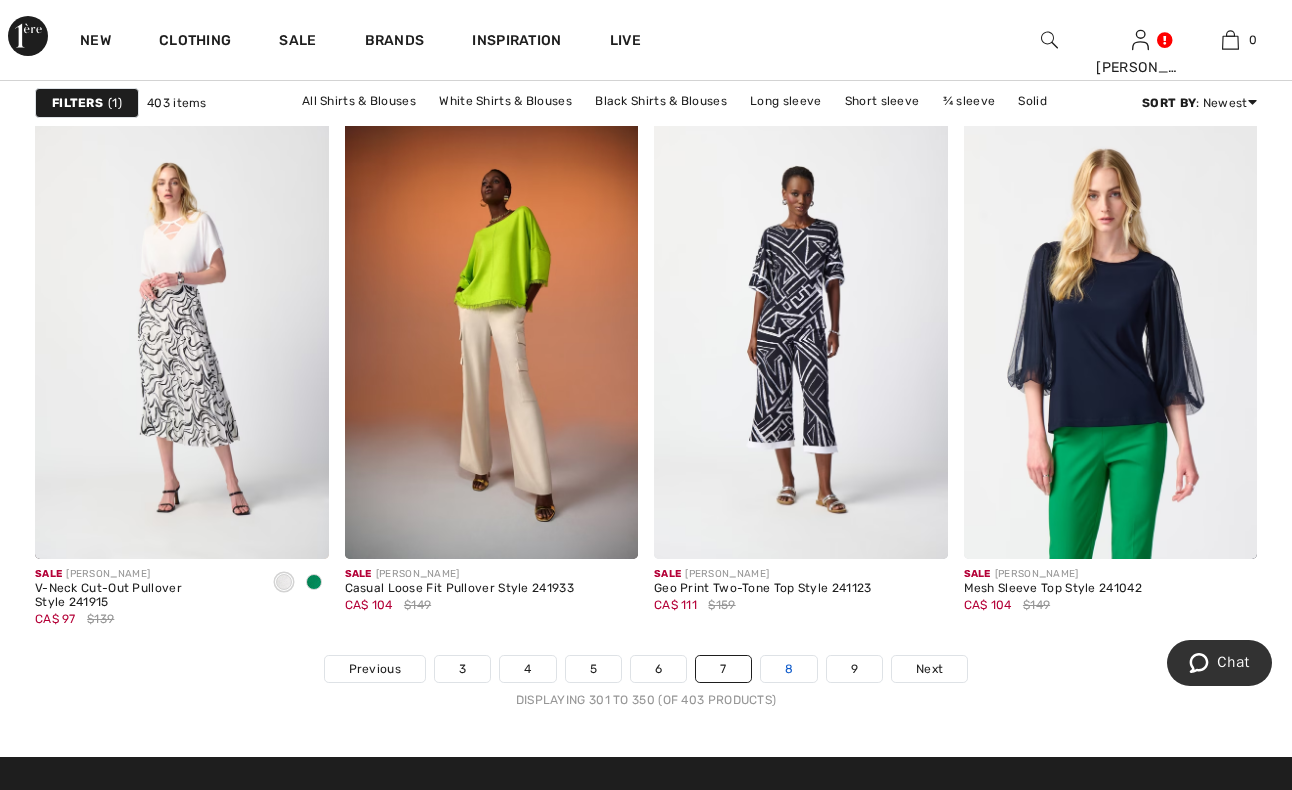 click on "8" at bounding box center (789, 669) 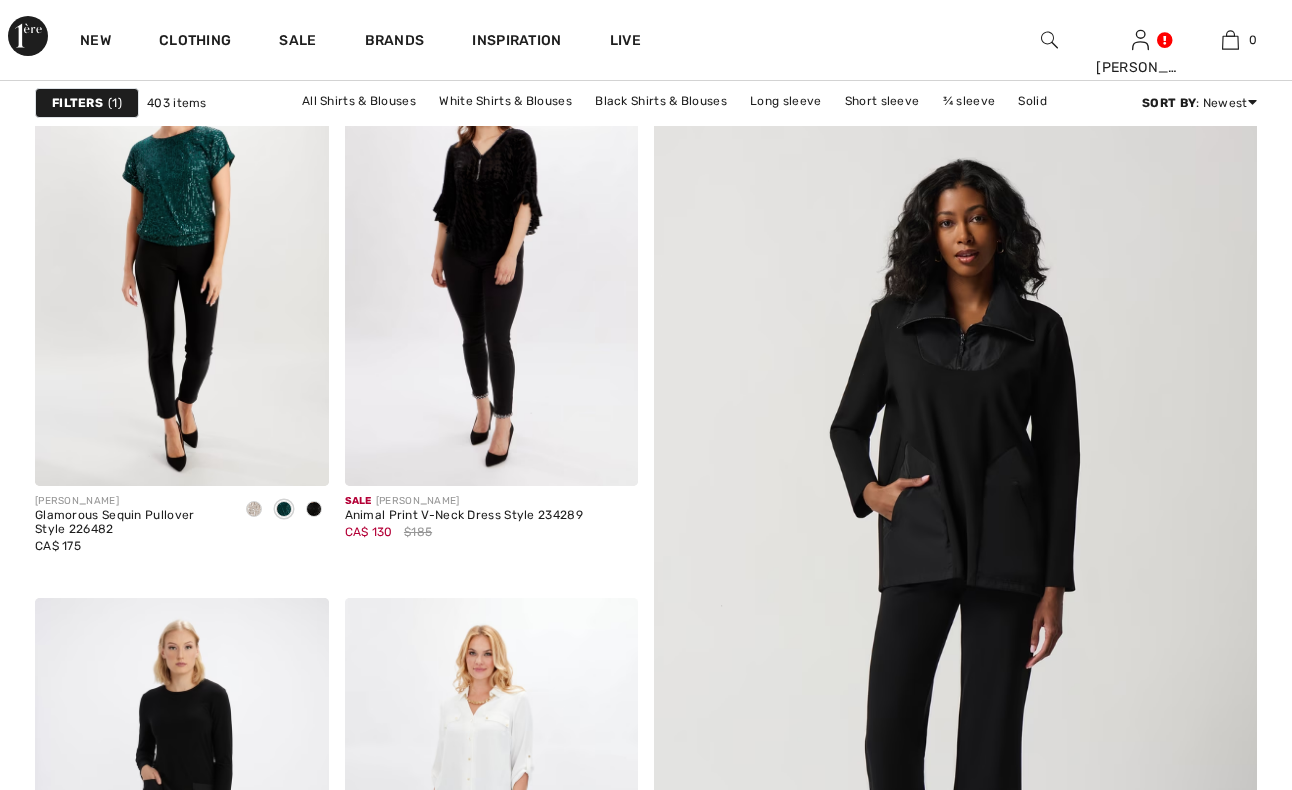scroll, scrollTop: 408, scrollLeft: 0, axis: vertical 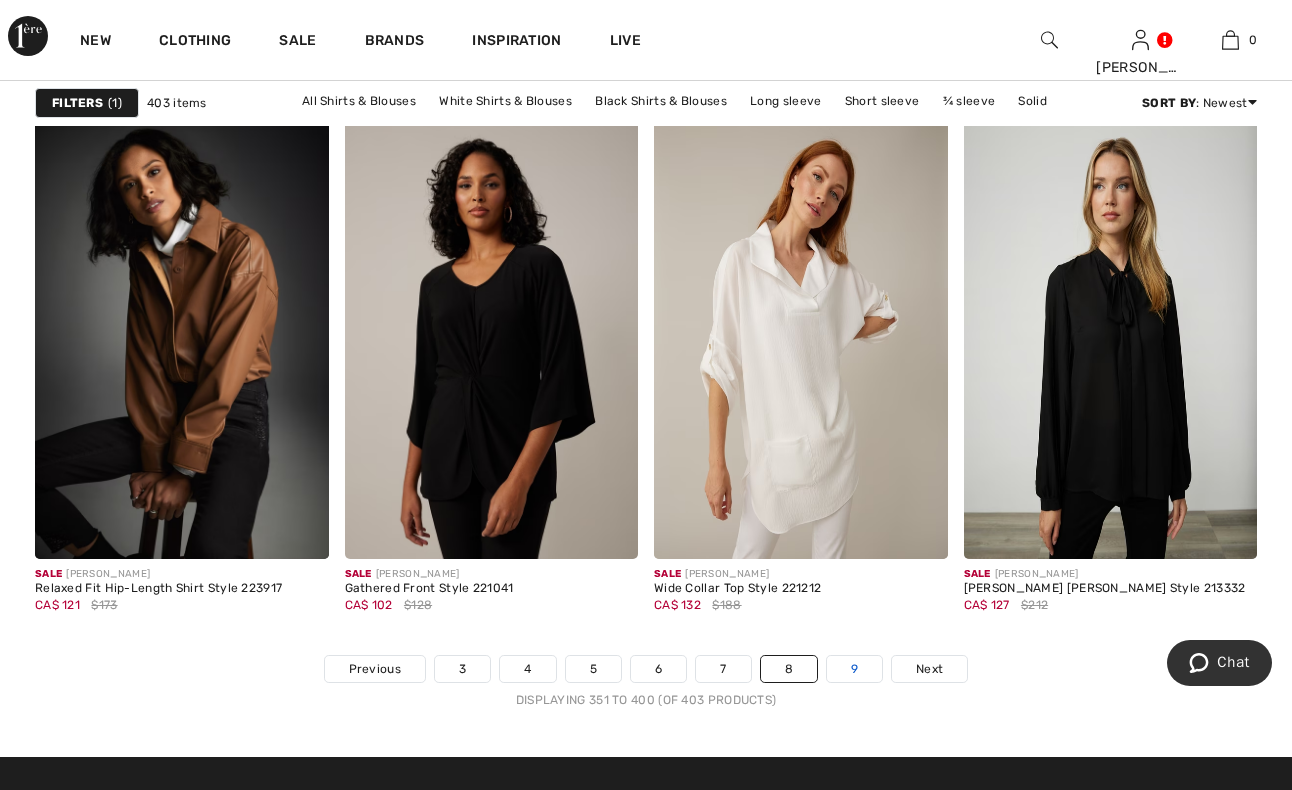 click on "9" at bounding box center (854, 669) 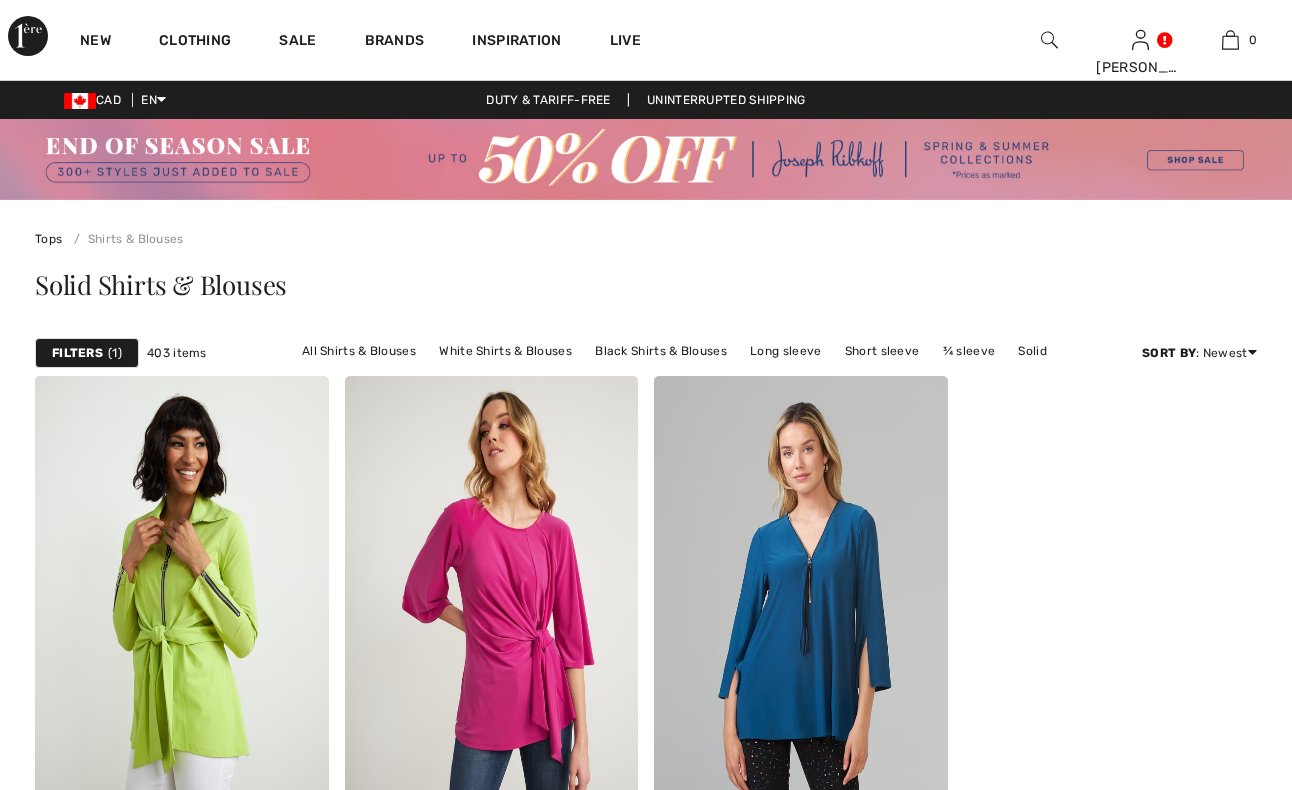 scroll, scrollTop: 0, scrollLeft: 0, axis: both 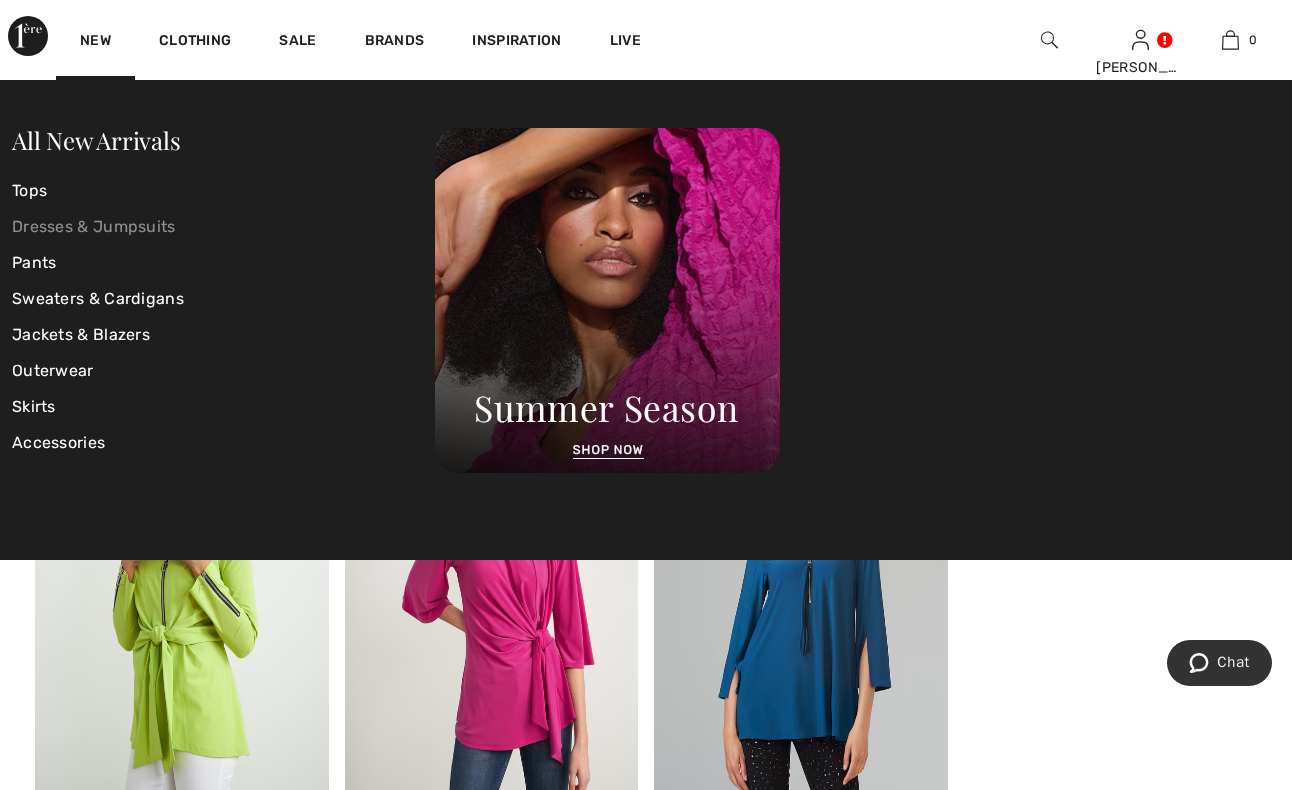click on "Dresses & Jumpsuits" at bounding box center [223, 227] 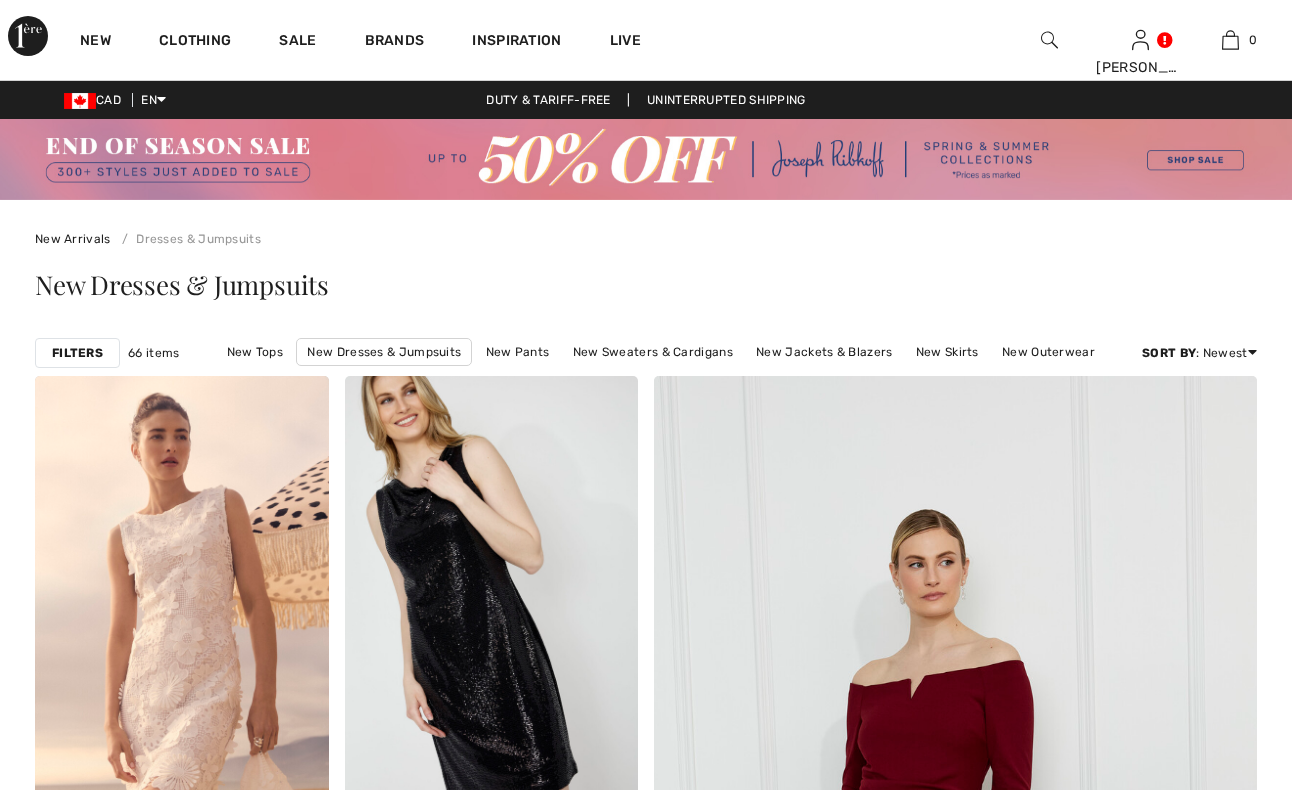 scroll, scrollTop: 306, scrollLeft: 0, axis: vertical 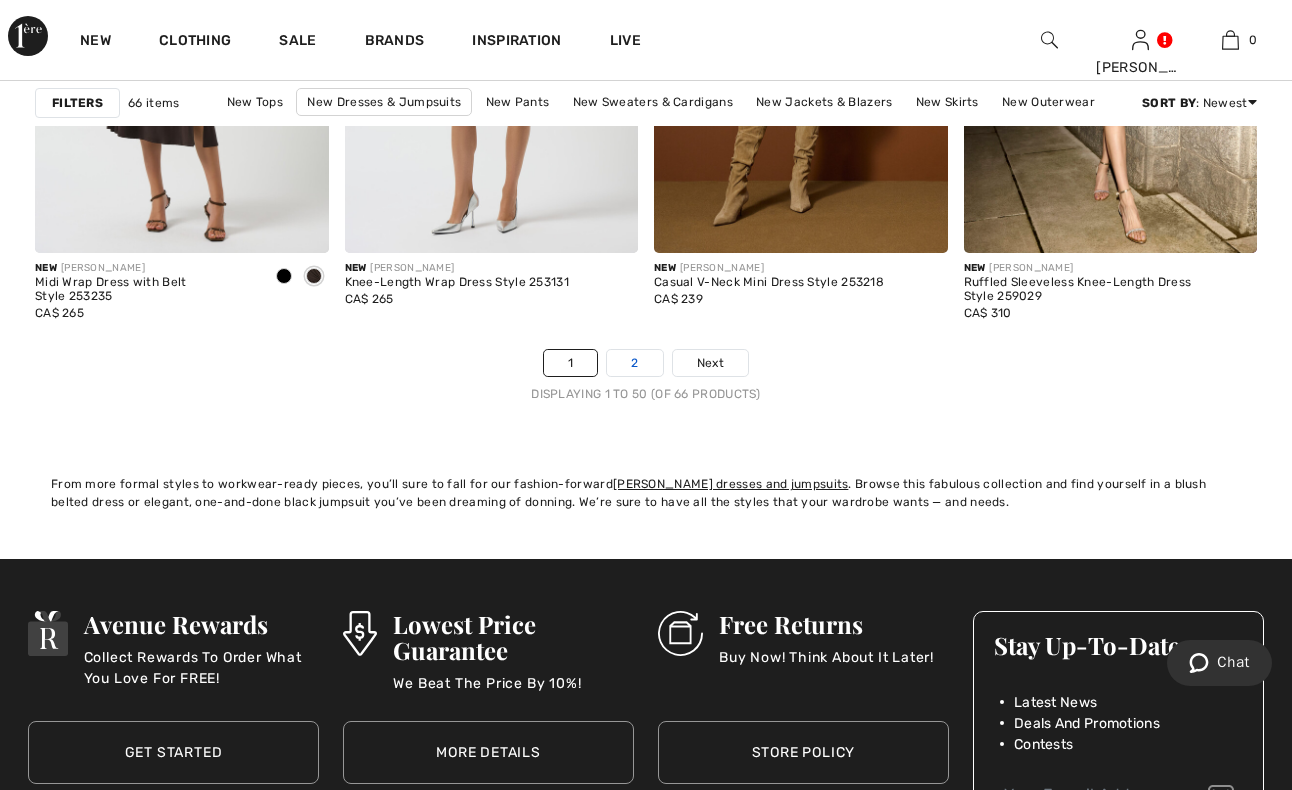 click on "2" at bounding box center (634, 363) 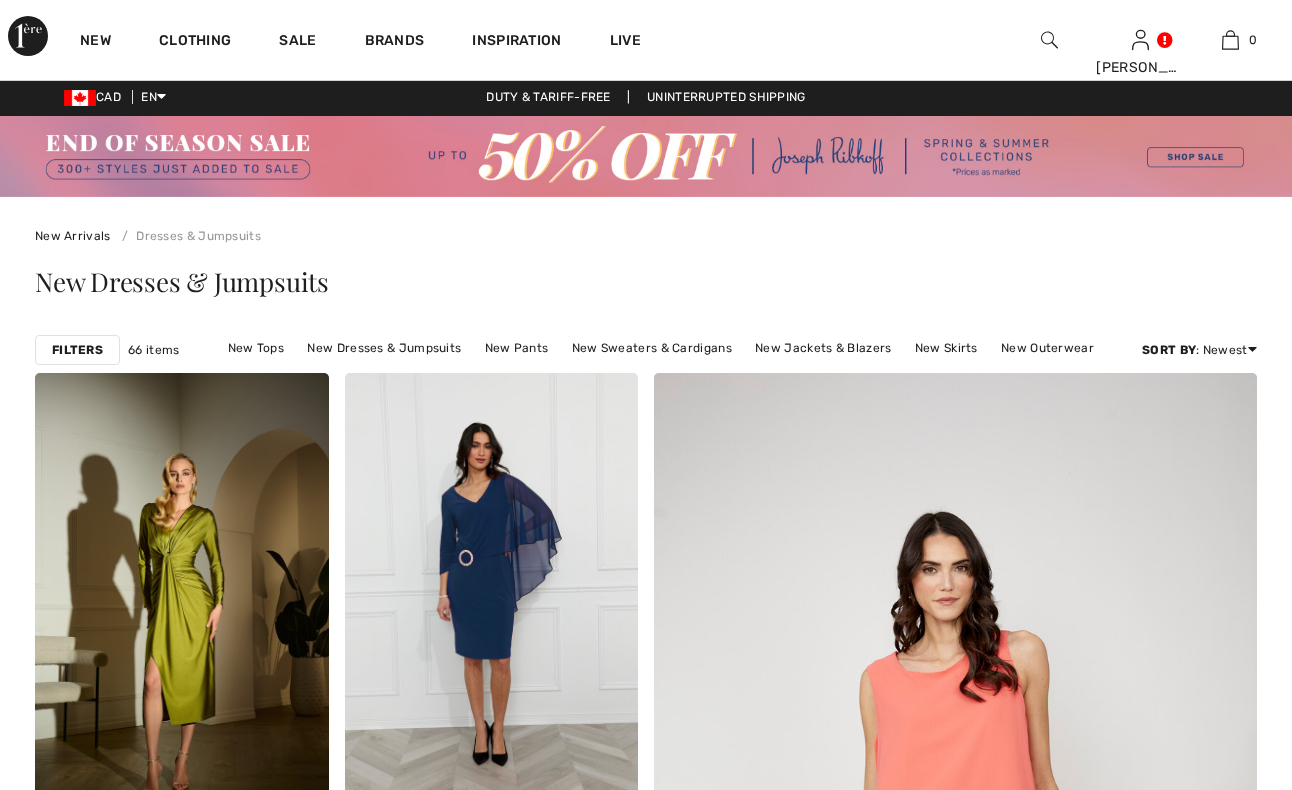 scroll, scrollTop: 204, scrollLeft: 0, axis: vertical 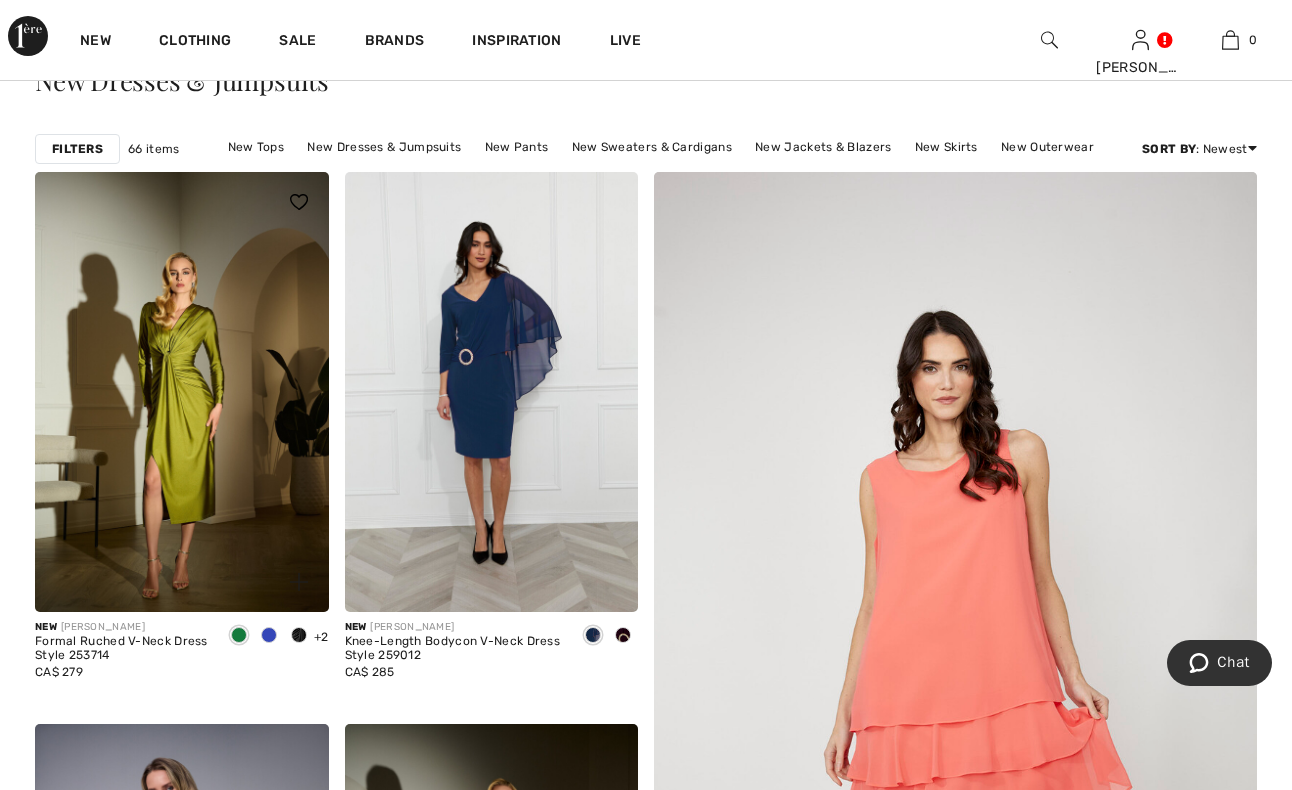 click at bounding box center (269, 635) 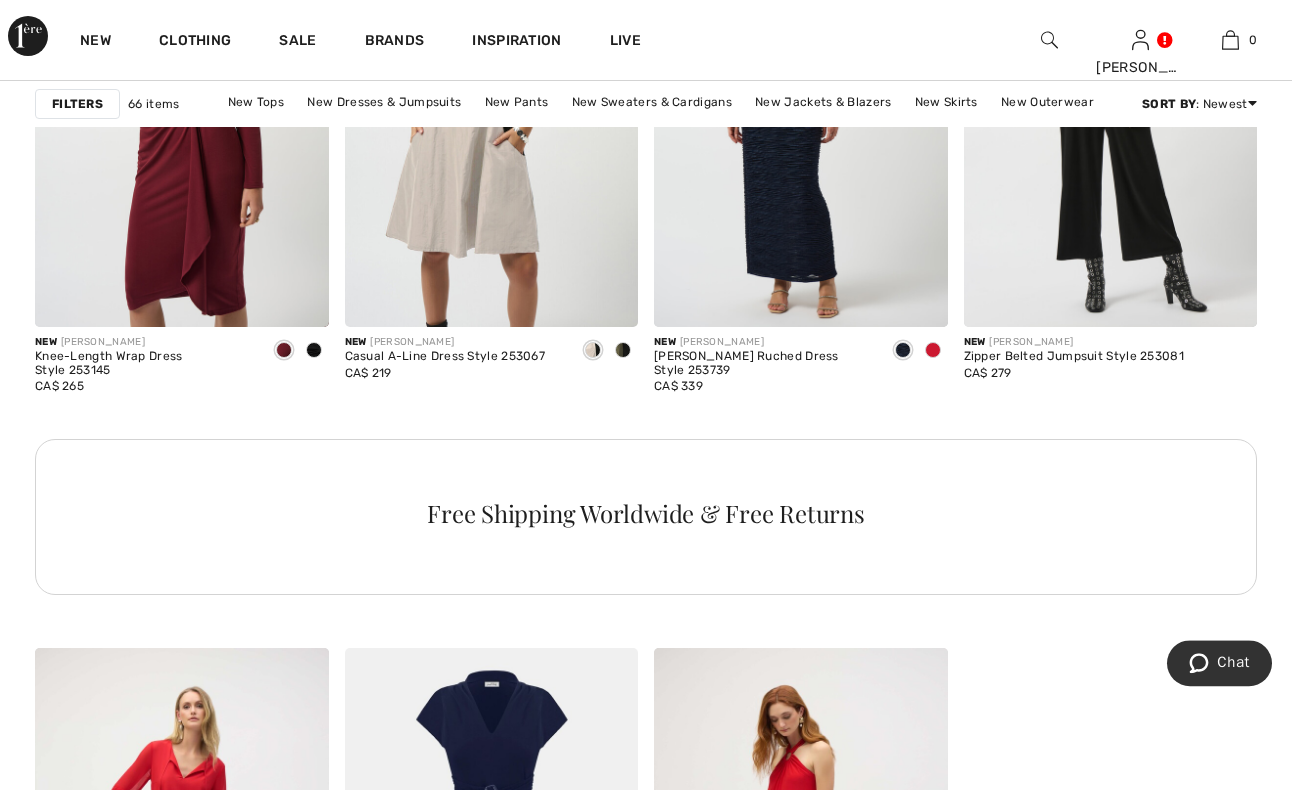 scroll, scrollTop: 2142, scrollLeft: 0, axis: vertical 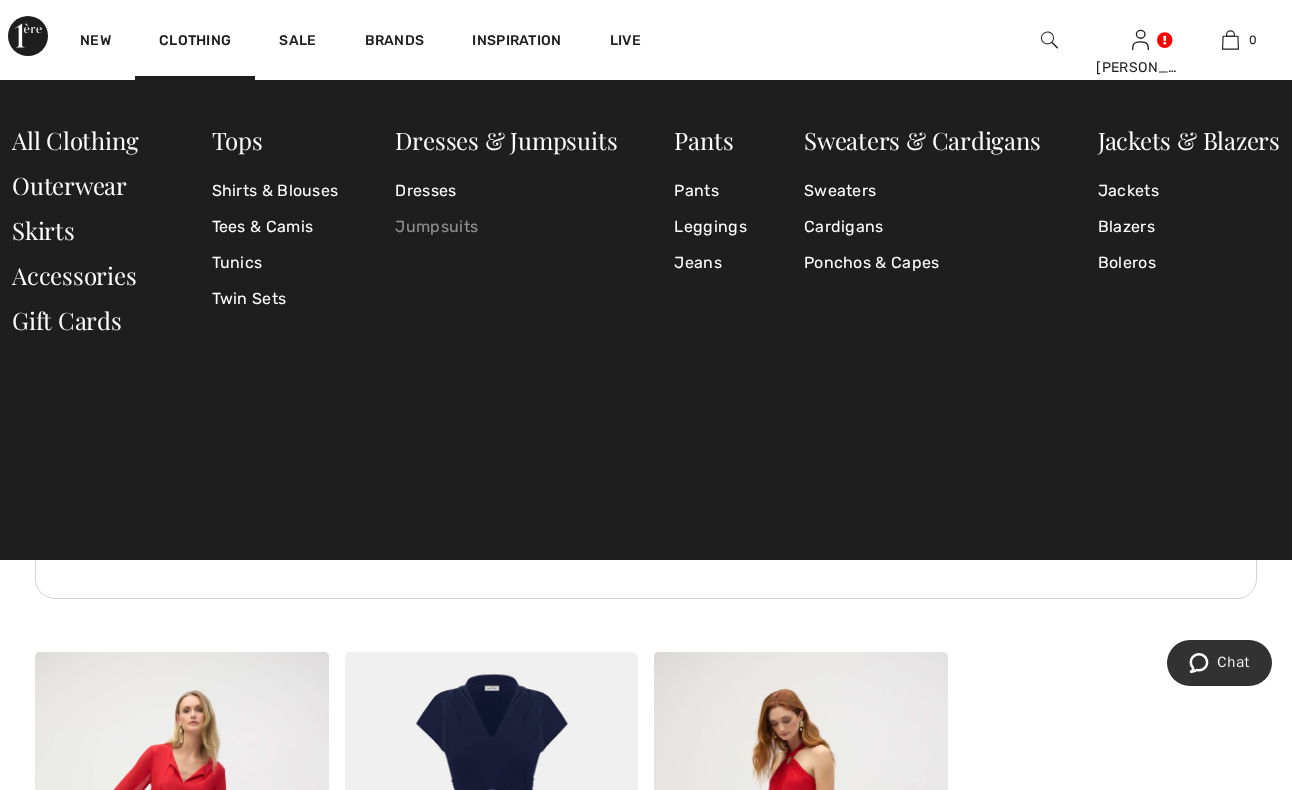 click on "Jumpsuits" at bounding box center [506, 227] 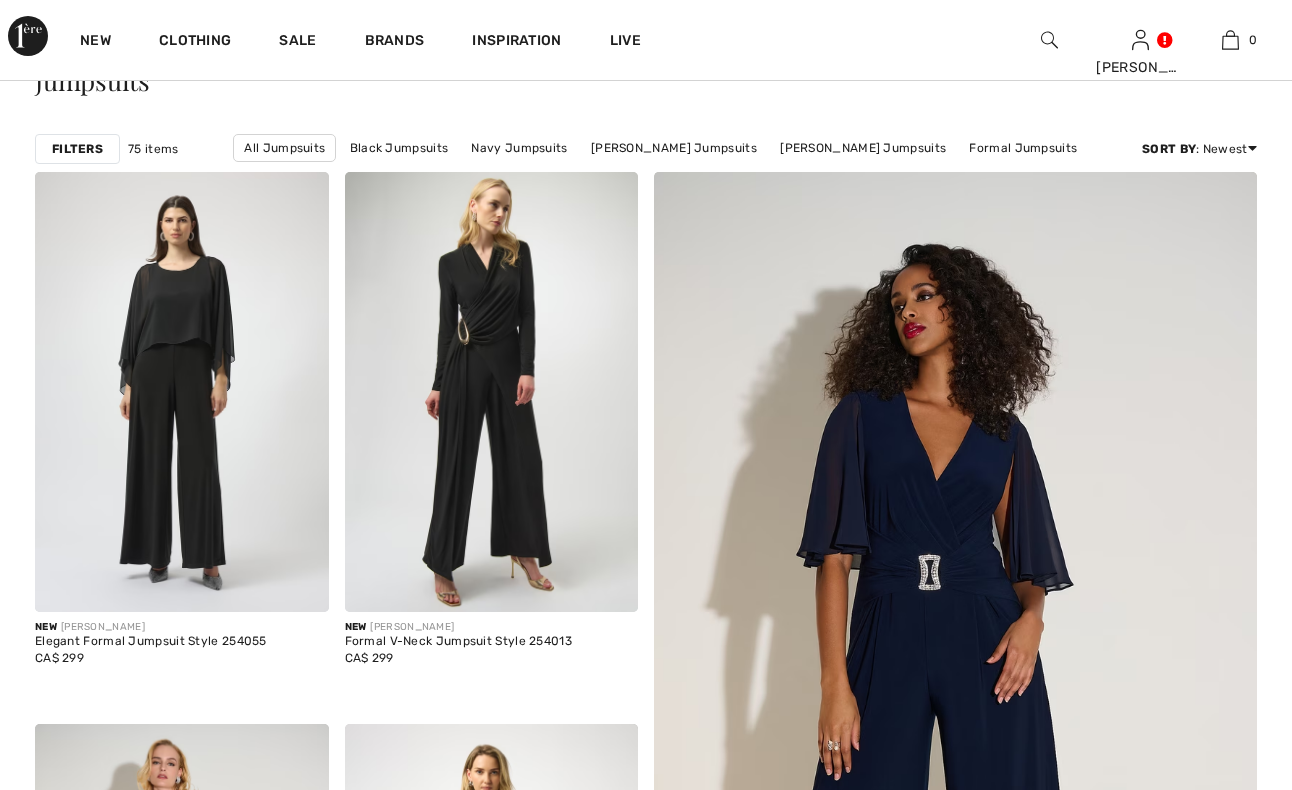 scroll, scrollTop: 204, scrollLeft: 0, axis: vertical 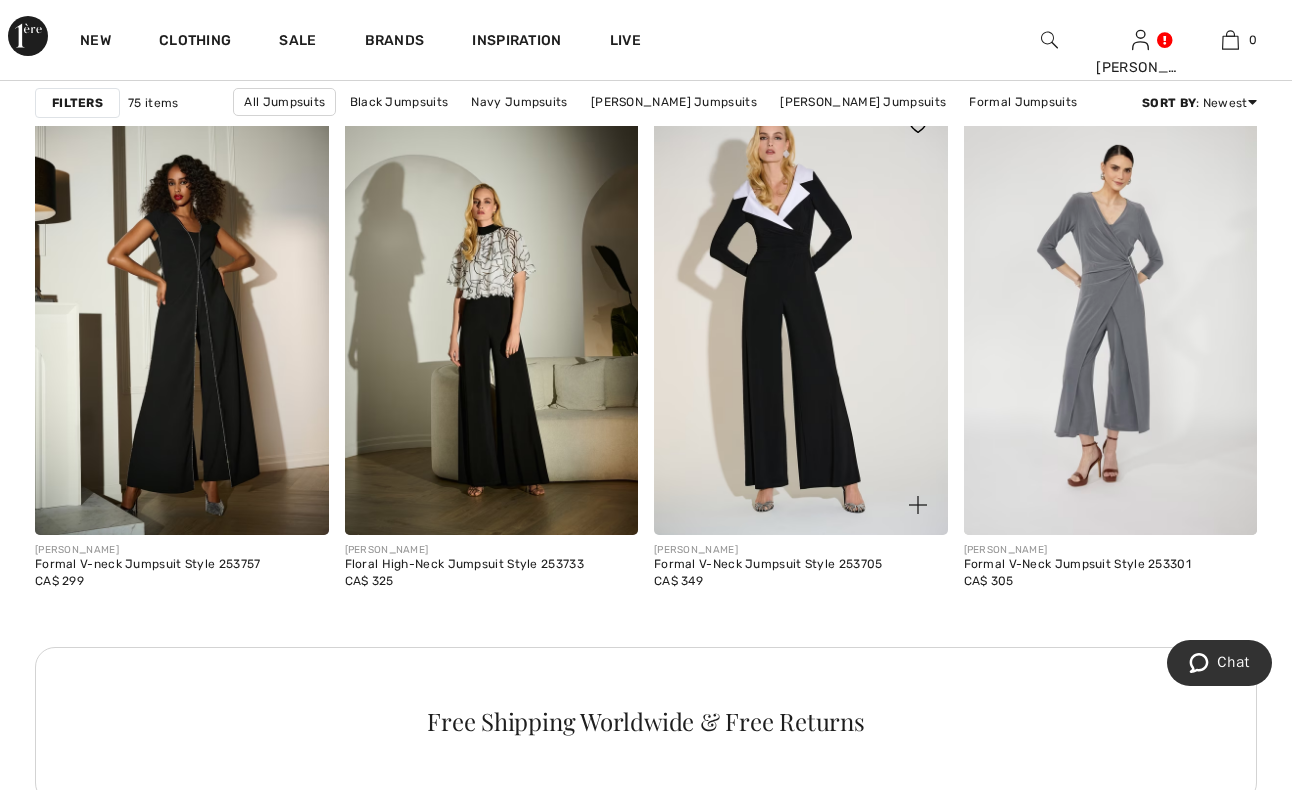 click at bounding box center [801, 315] 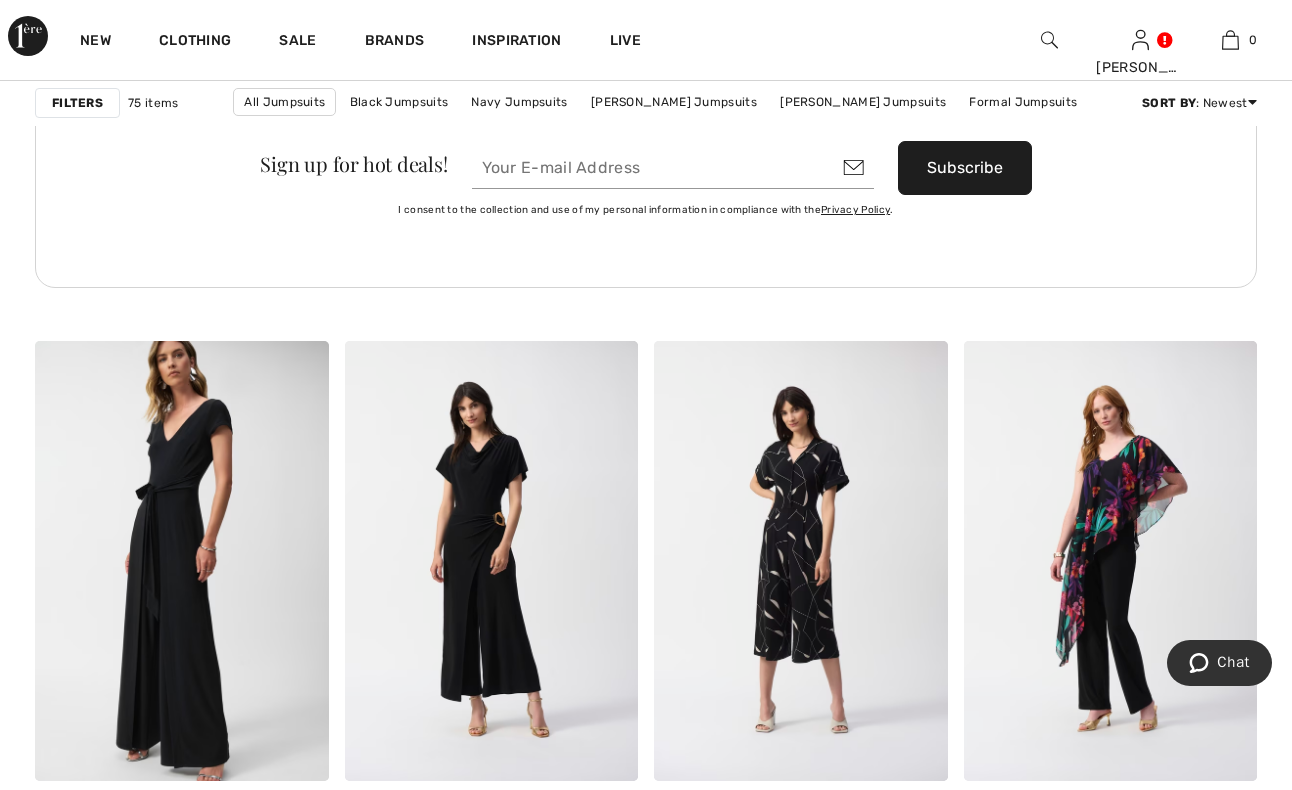 scroll, scrollTop: 6936, scrollLeft: 0, axis: vertical 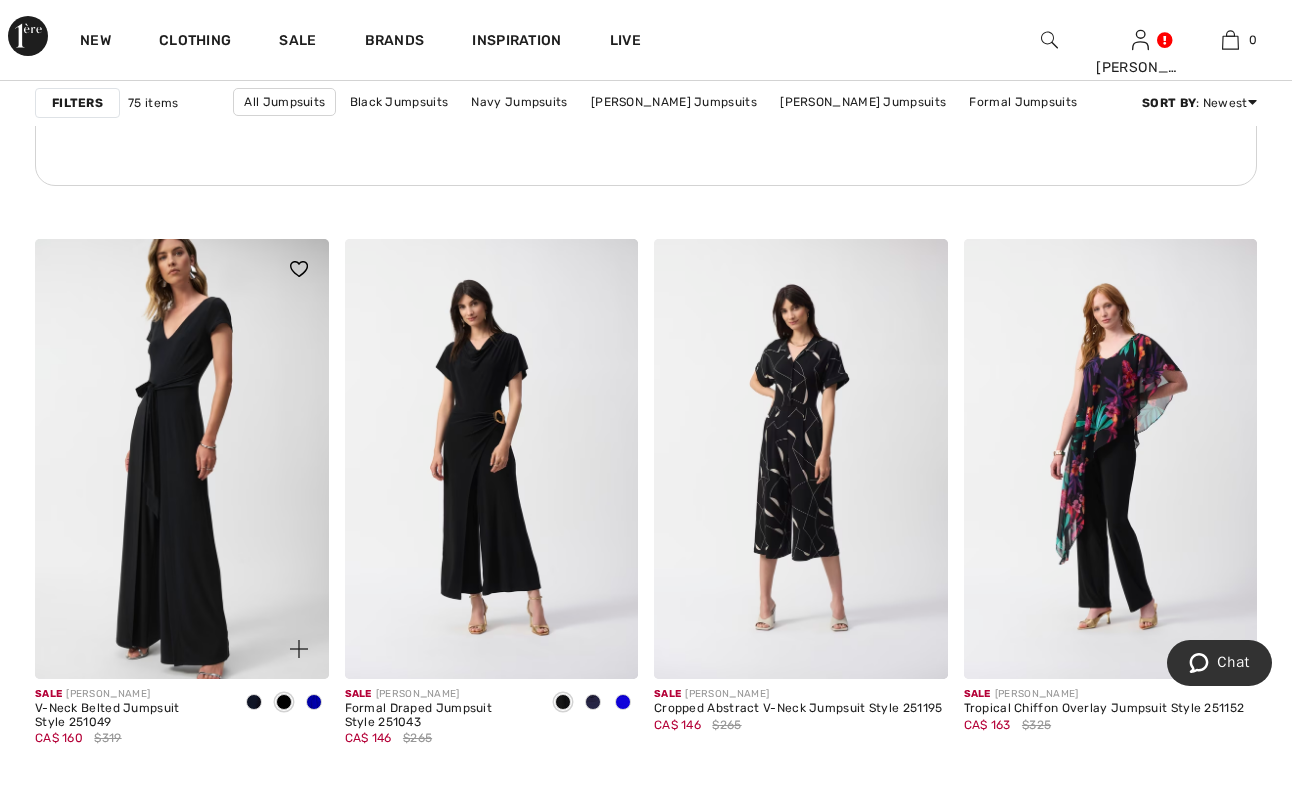 click at bounding box center [314, 702] 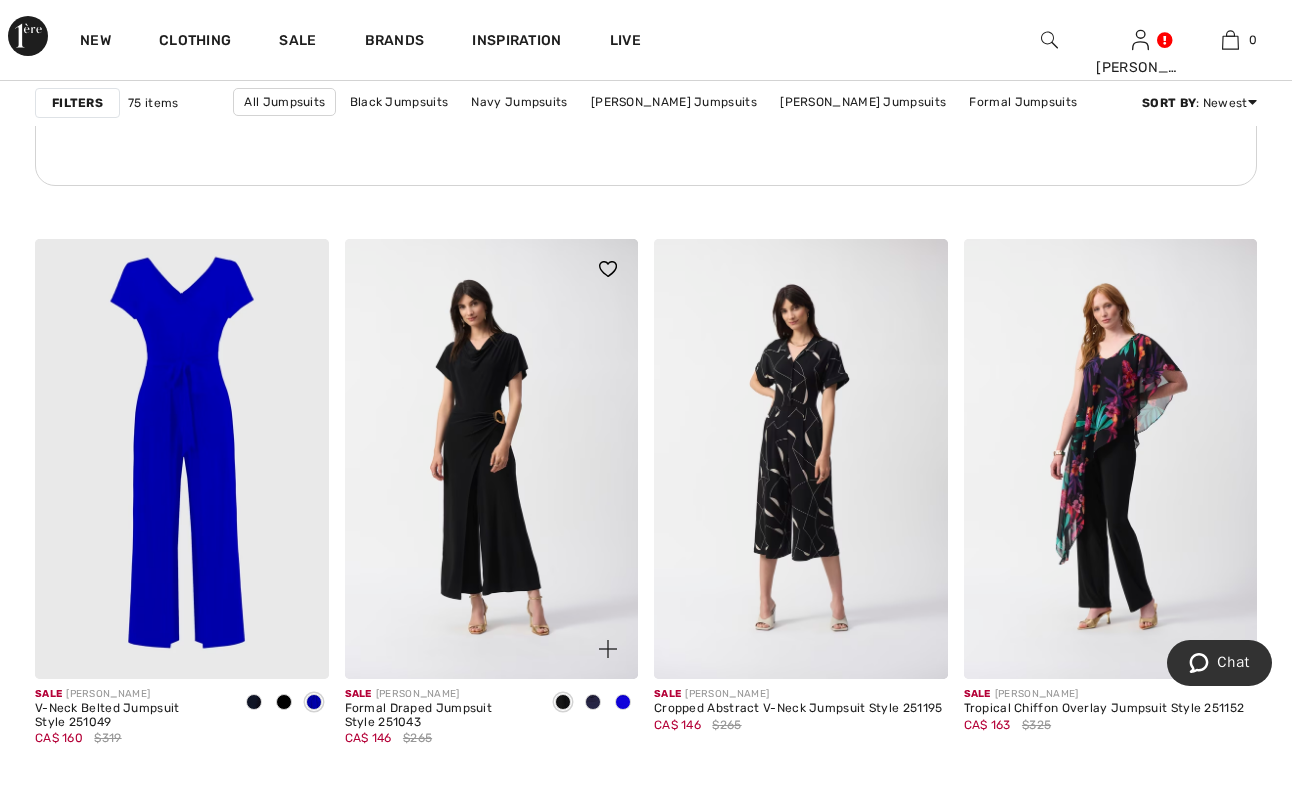 click at bounding box center (623, 702) 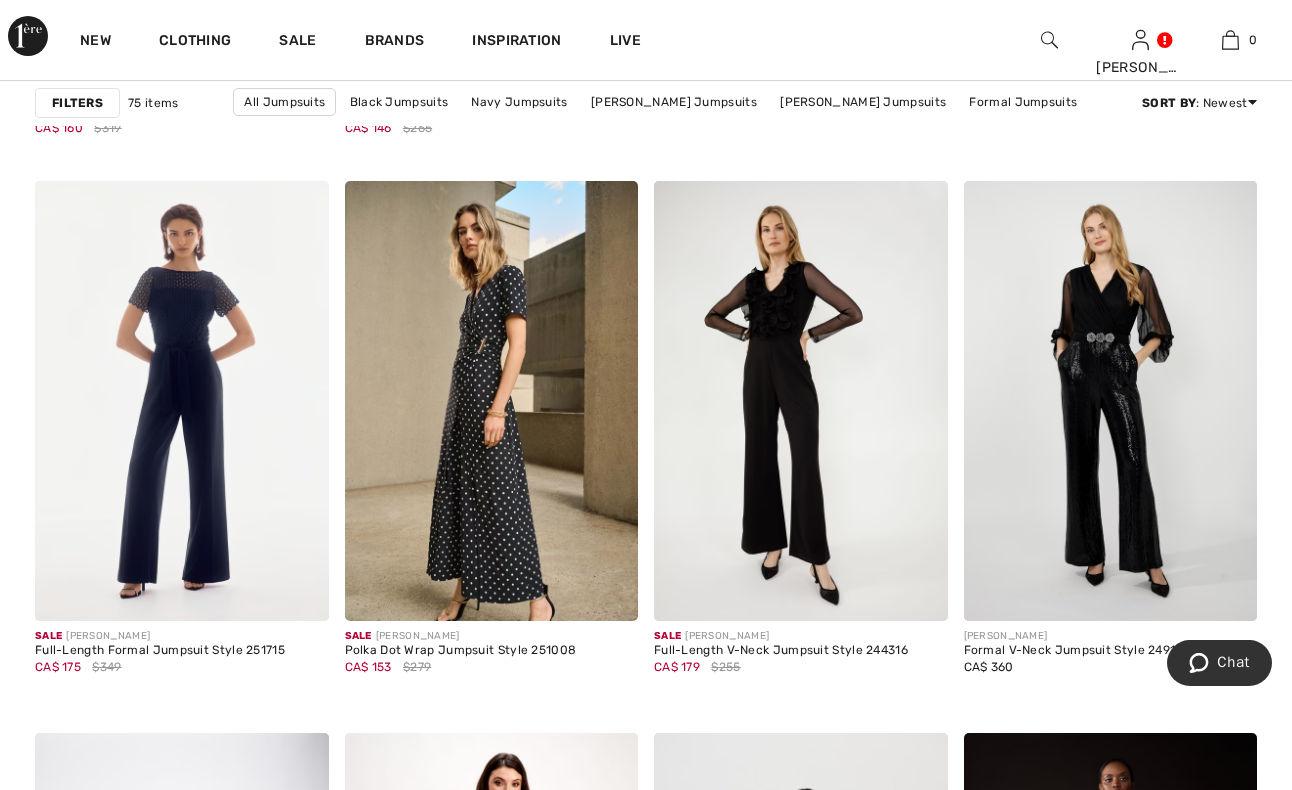 scroll, scrollTop: 7548, scrollLeft: 0, axis: vertical 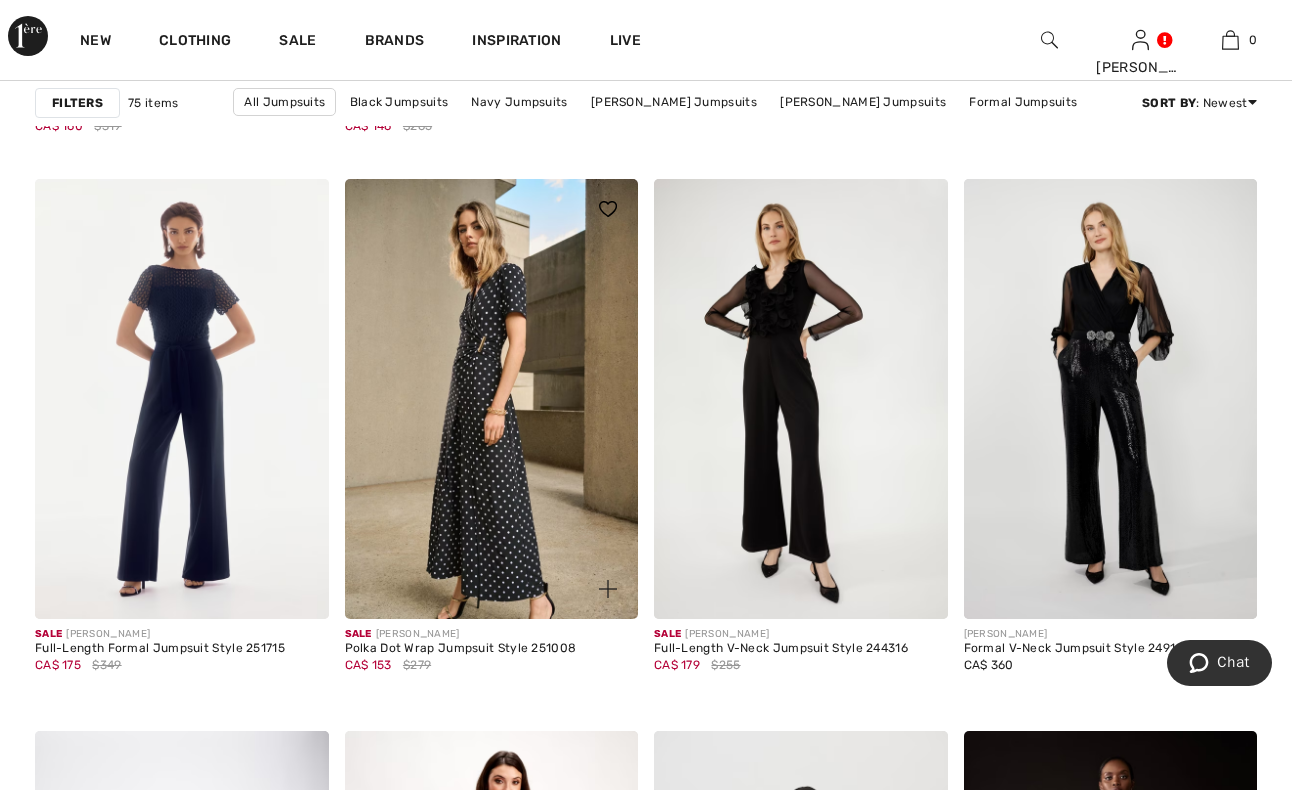 click at bounding box center [492, 399] 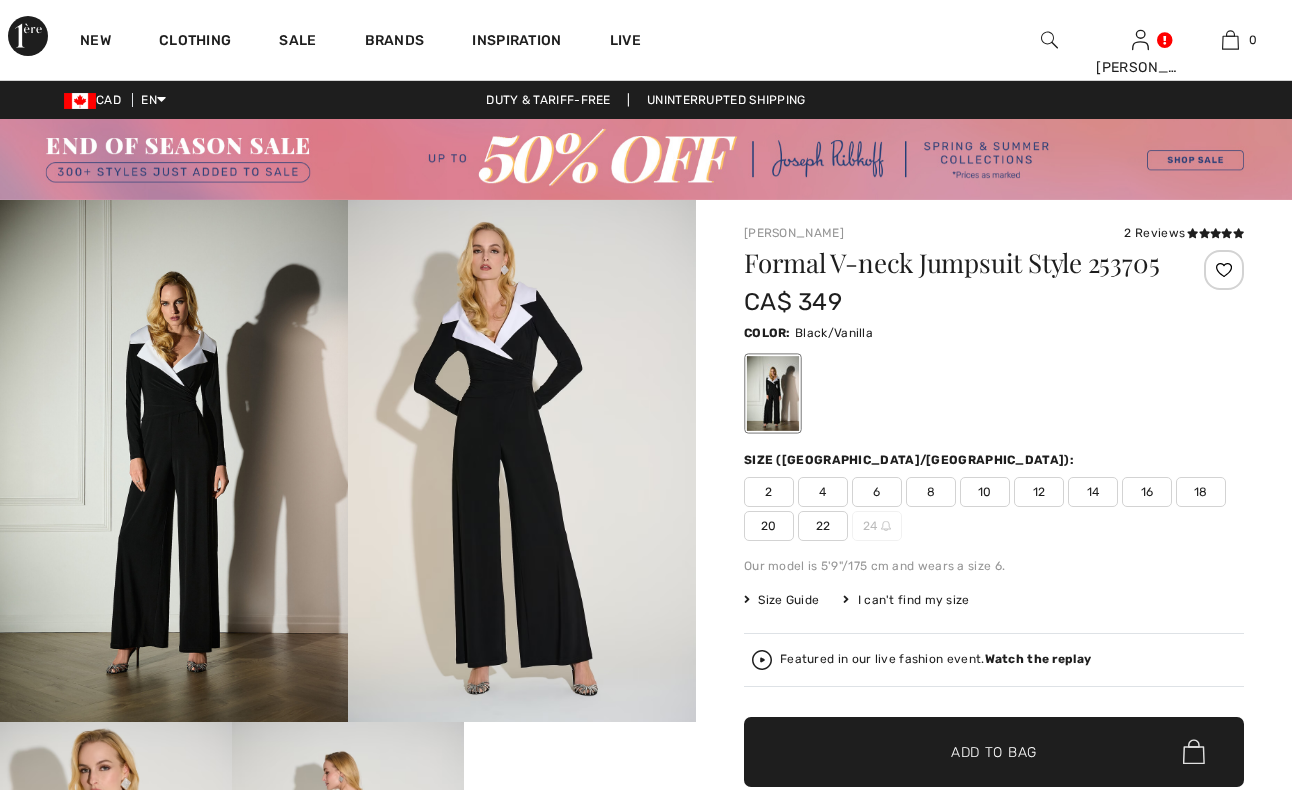 scroll, scrollTop: 0, scrollLeft: 0, axis: both 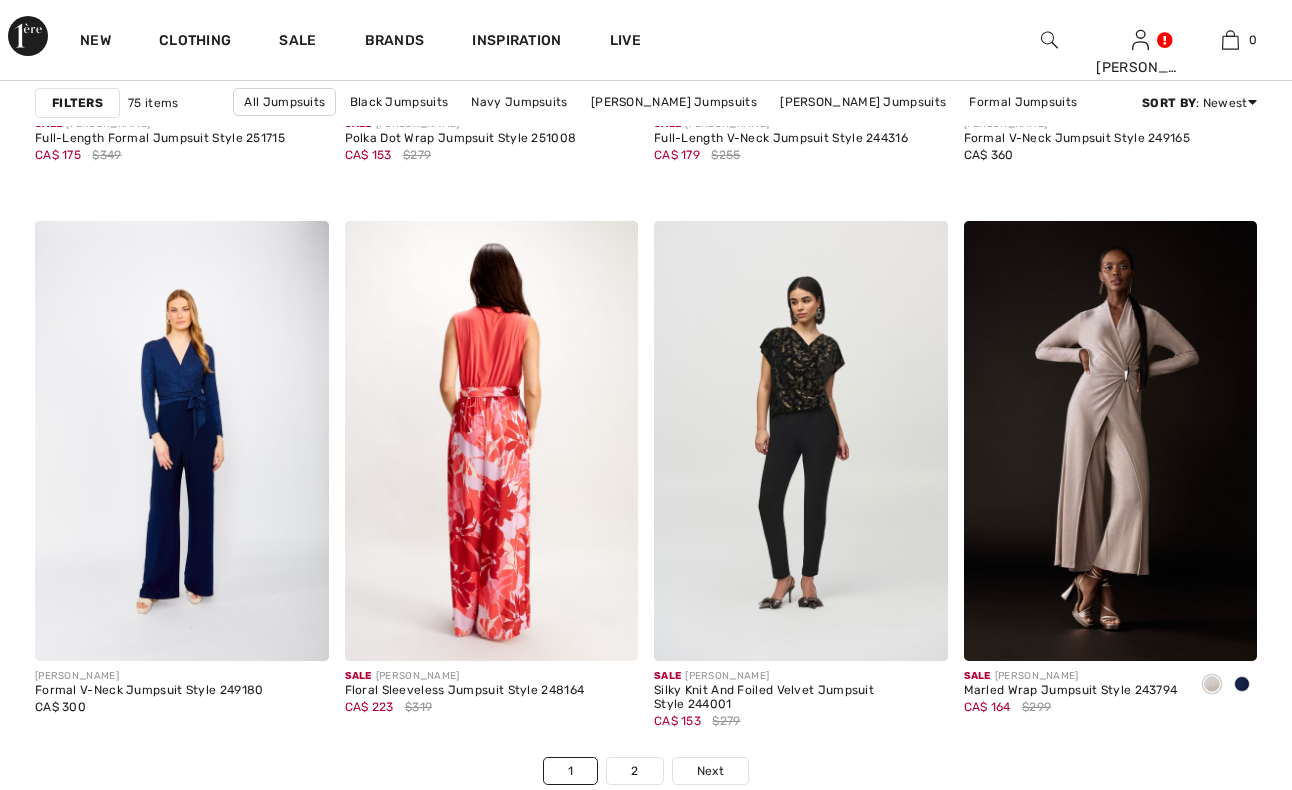 checkbox on "true" 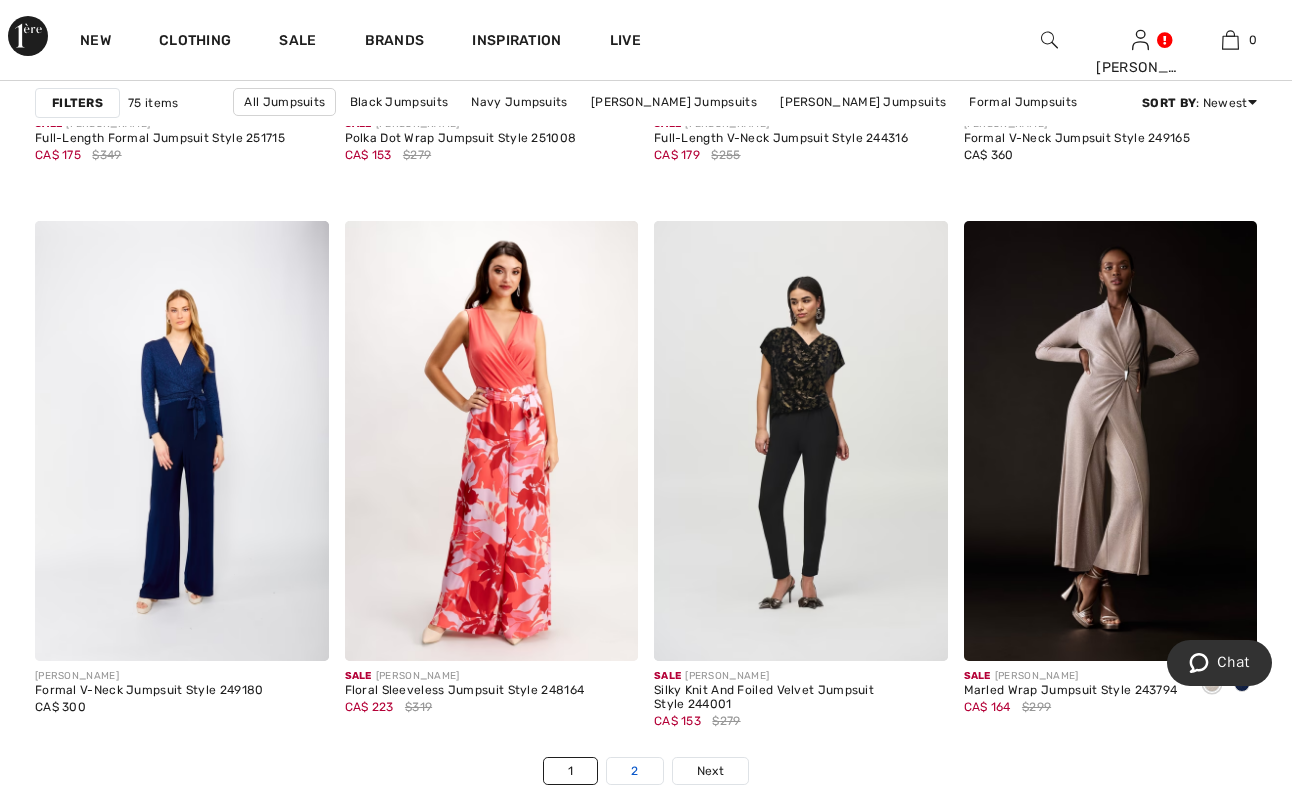 click on "2" at bounding box center [634, 771] 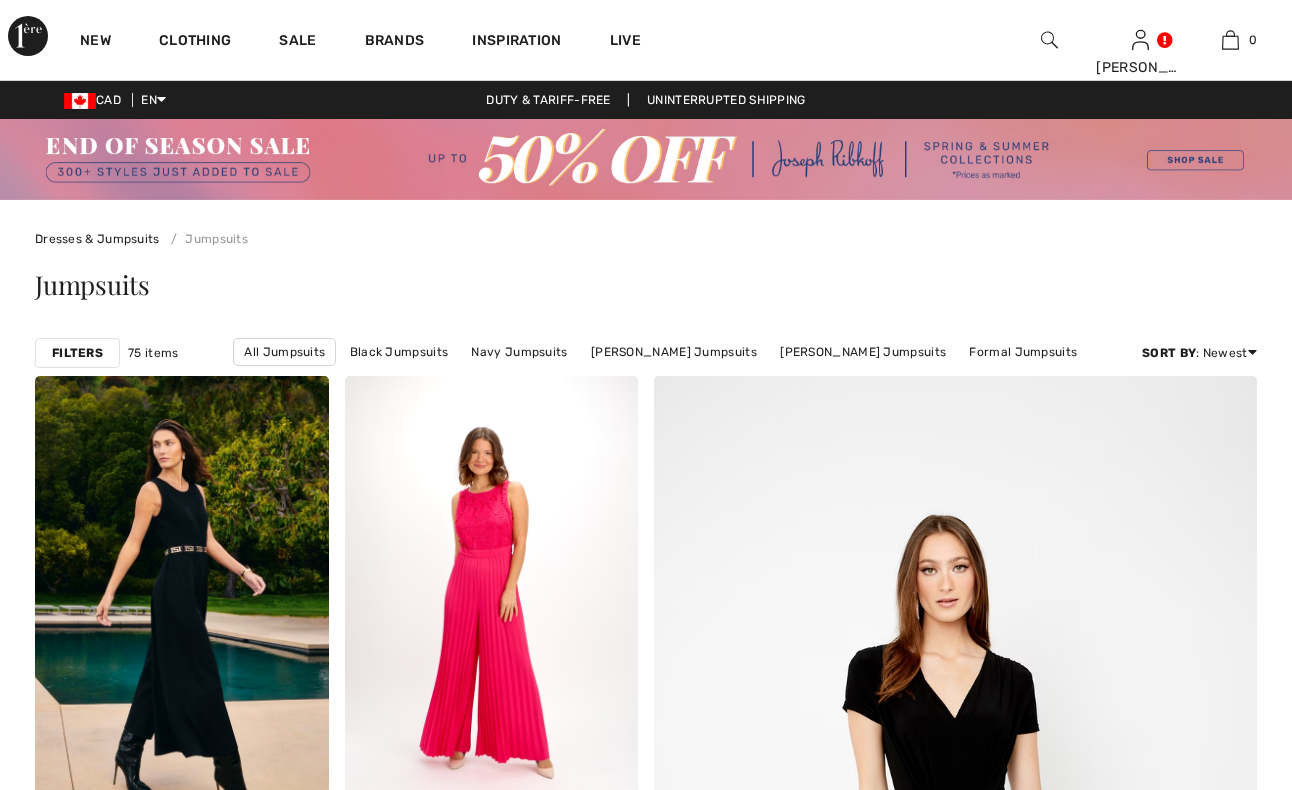 scroll, scrollTop: 204, scrollLeft: 0, axis: vertical 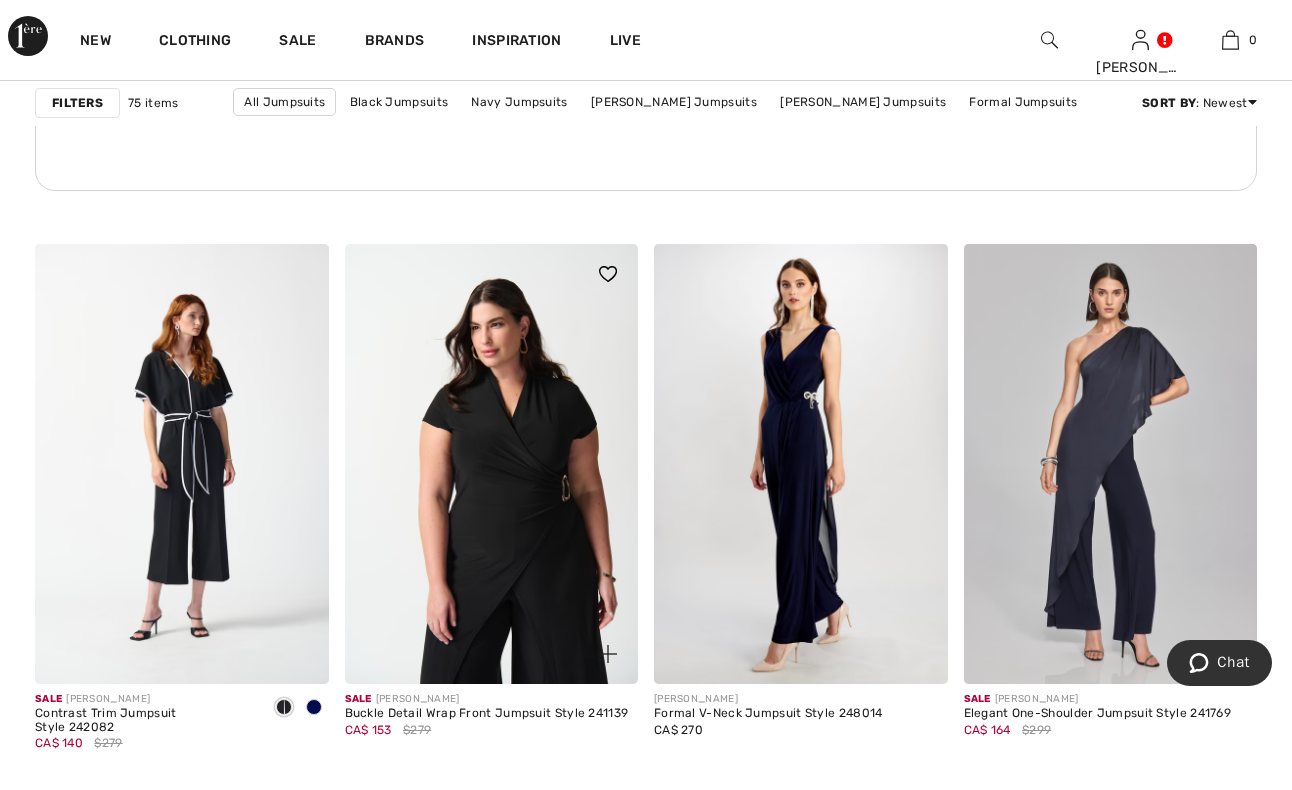 click at bounding box center [492, 464] 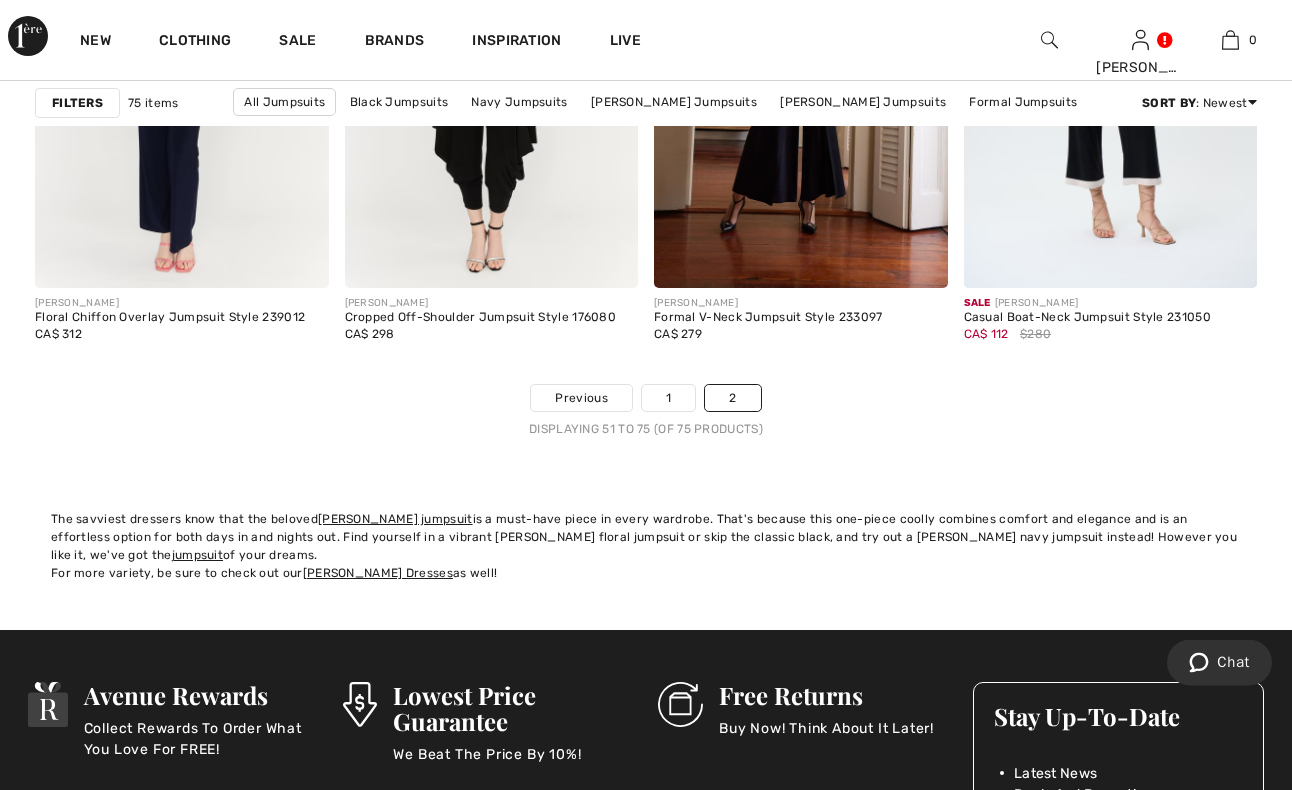 scroll, scrollTop: 4182, scrollLeft: 0, axis: vertical 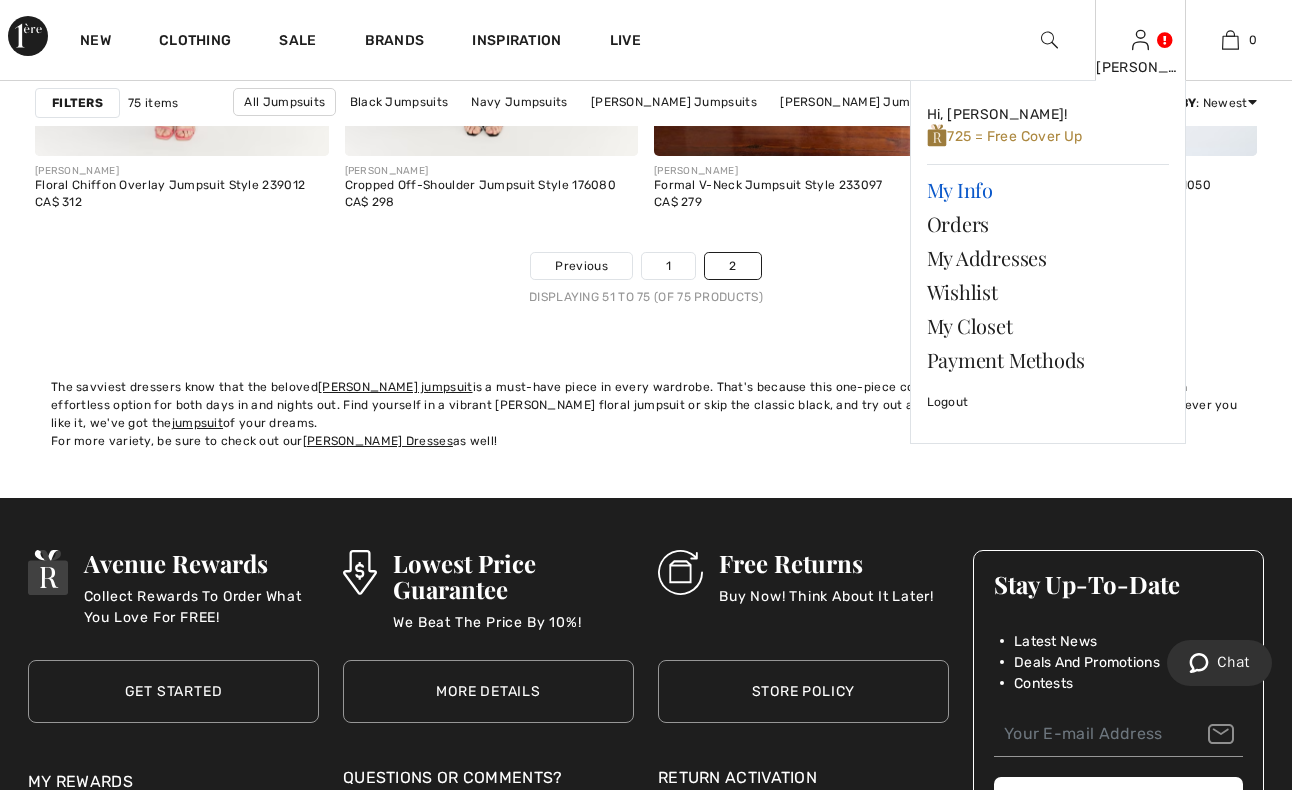 click on "My Info" at bounding box center [1048, 190] 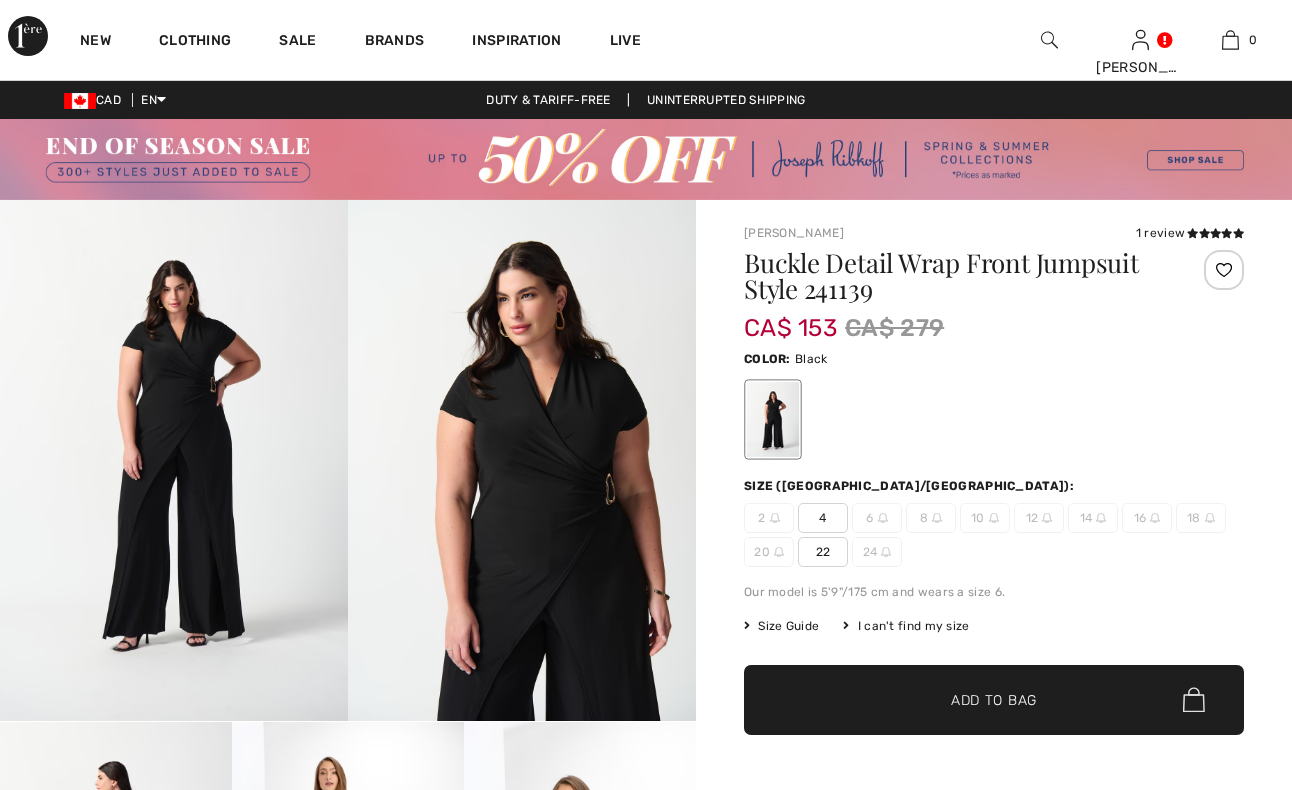 scroll, scrollTop: 0, scrollLeft: 0, axis: both 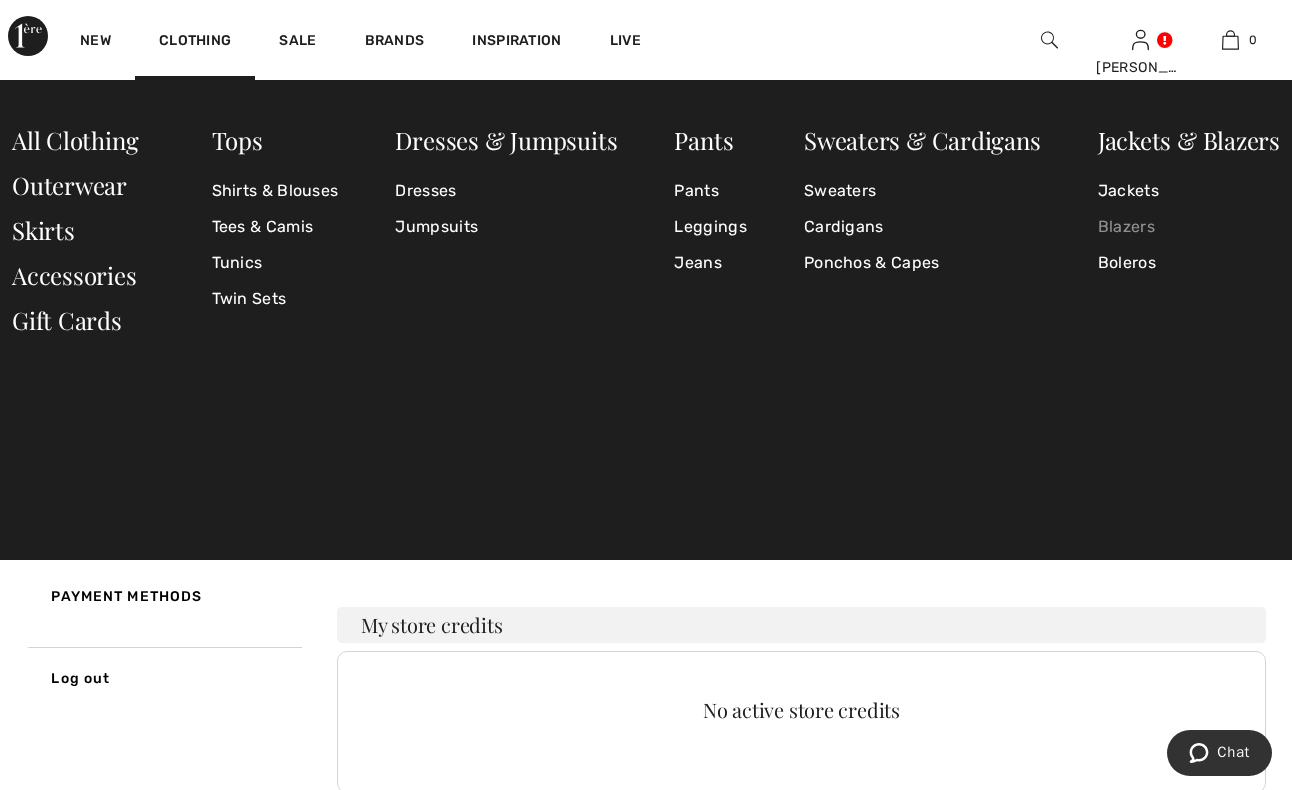 click on "Blazers" at bounding box center (1189, 227) 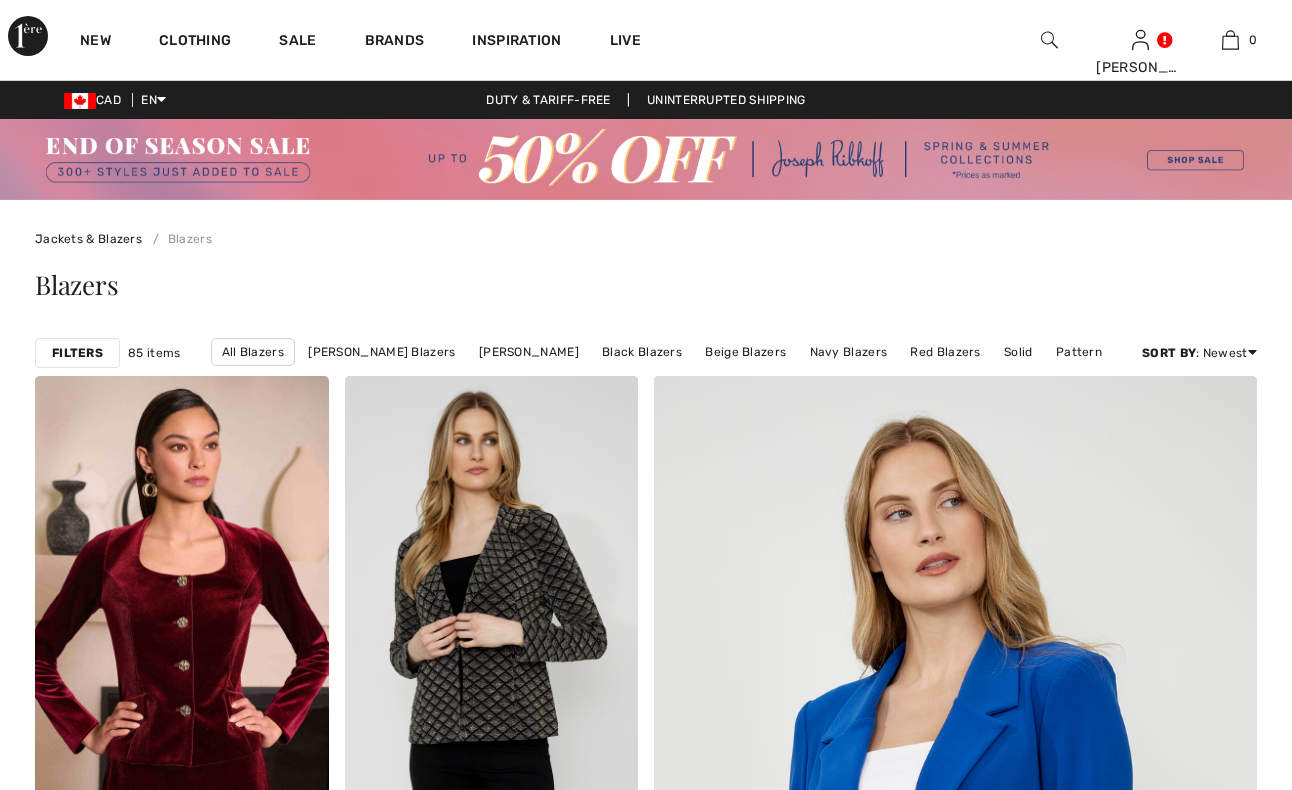 scroll, scrollTop: 0, scrollLeft: 0, axis: both 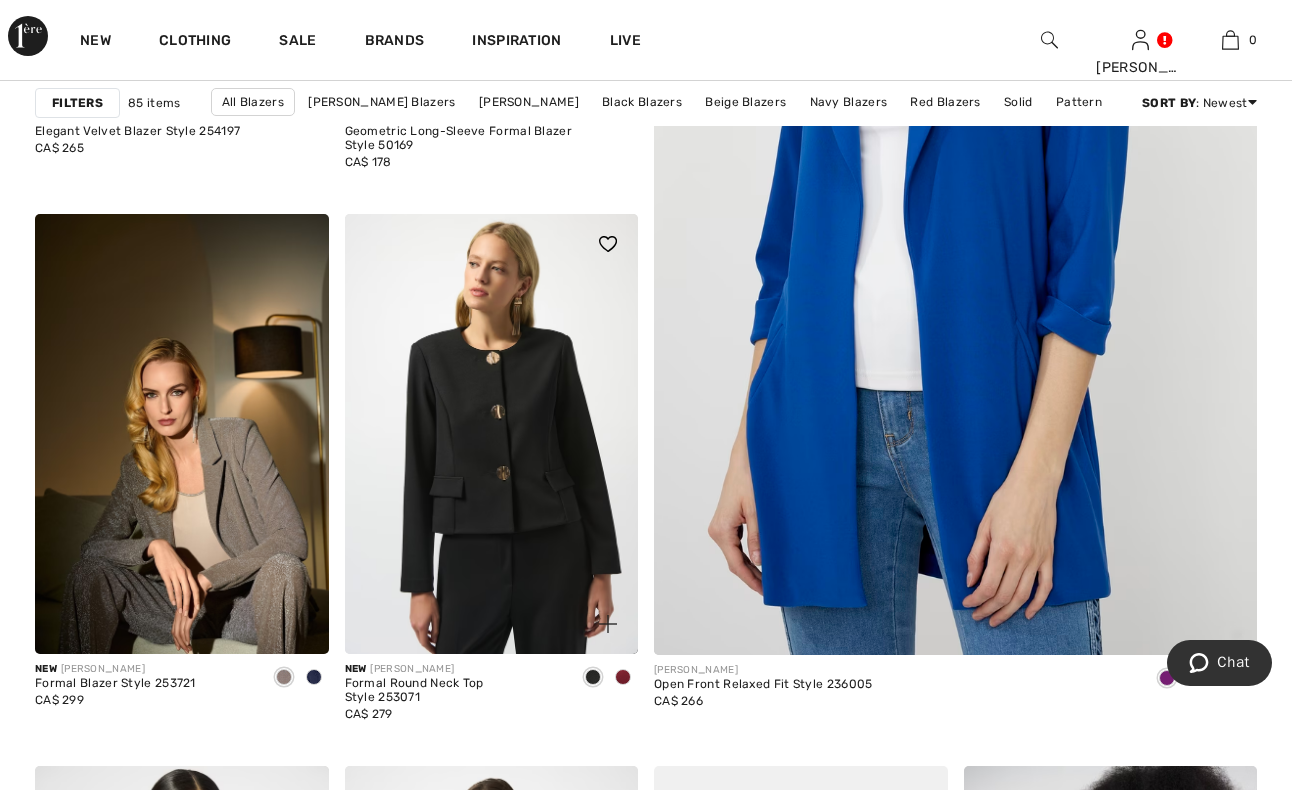 click at bounding box center [623, 677] 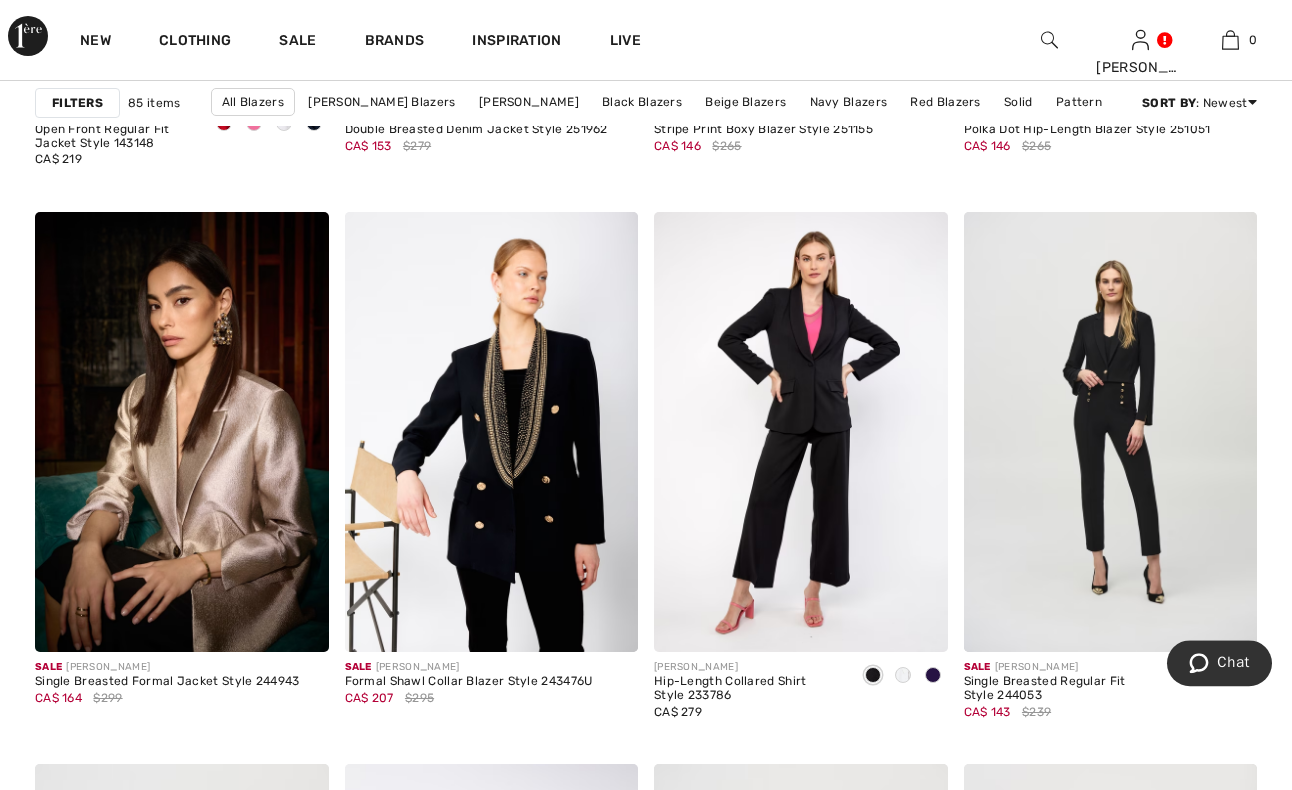 scroll, scrollTop: 7548, scrollLeft: 0, axis: vertical 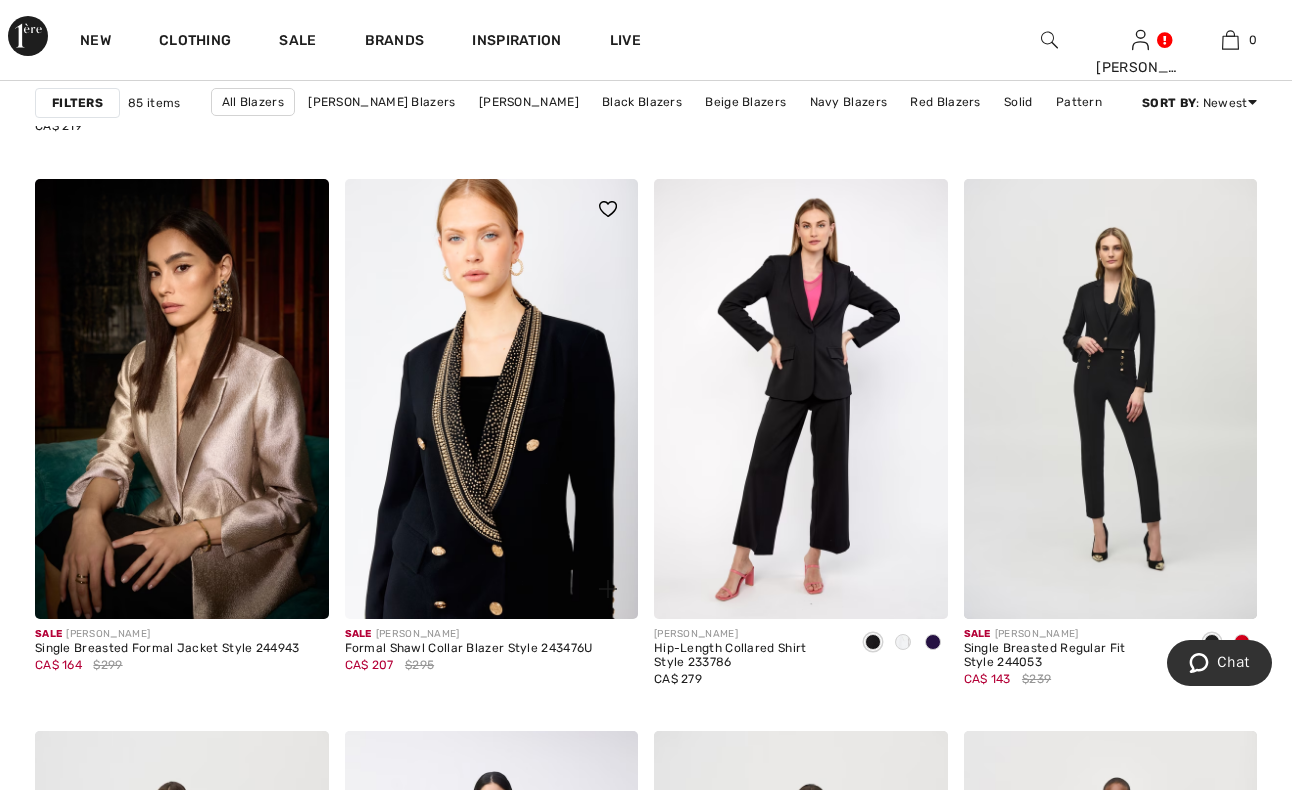 click at bounding box center [492, 399] 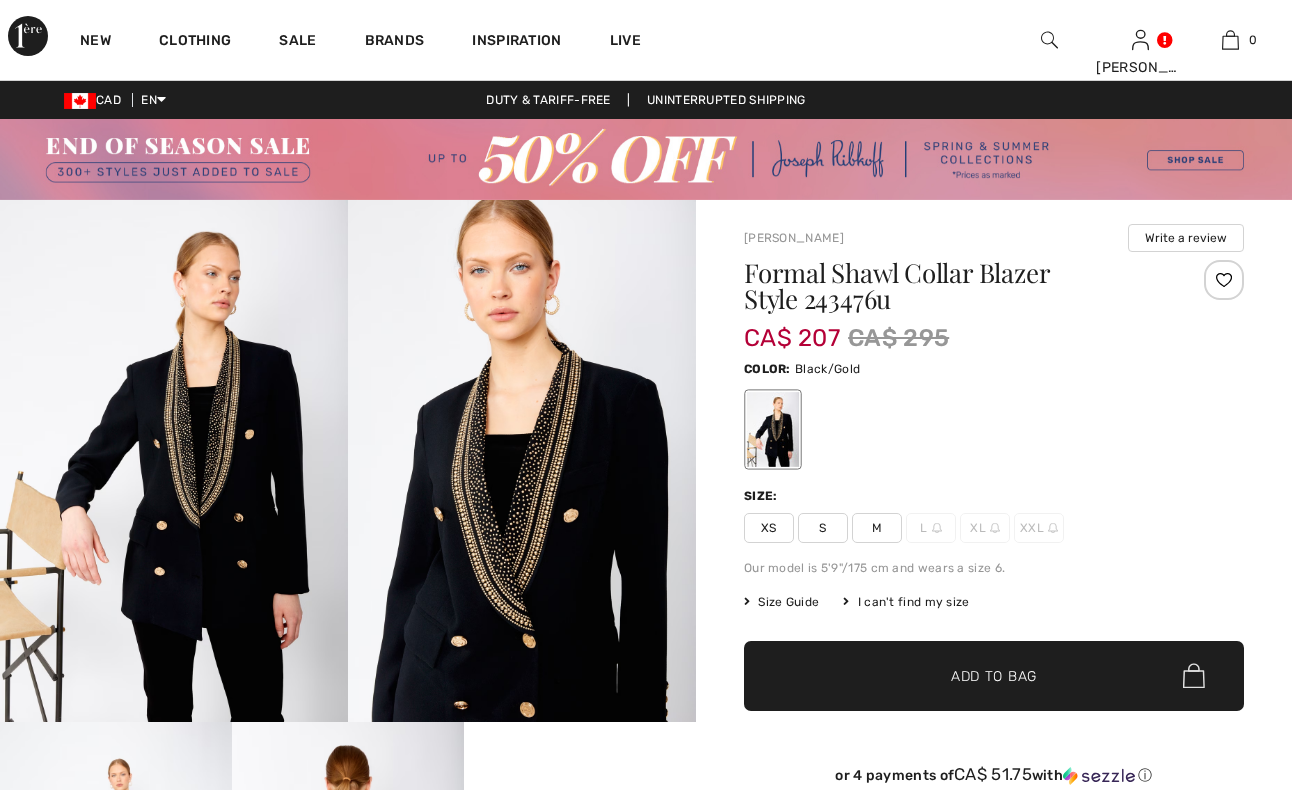scroll, scrollTop: 0, scrollLeft: 0, axis: both 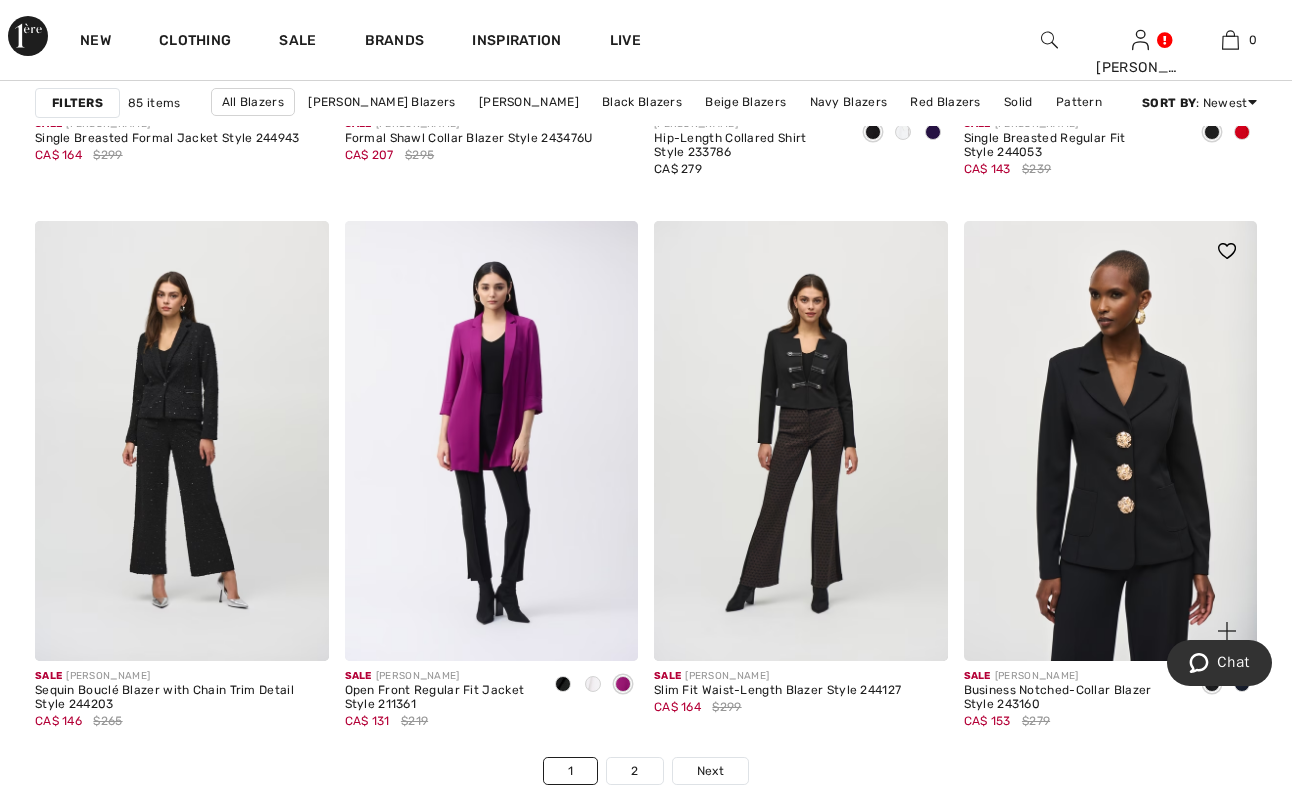 click at bounding box center (1111, 441) 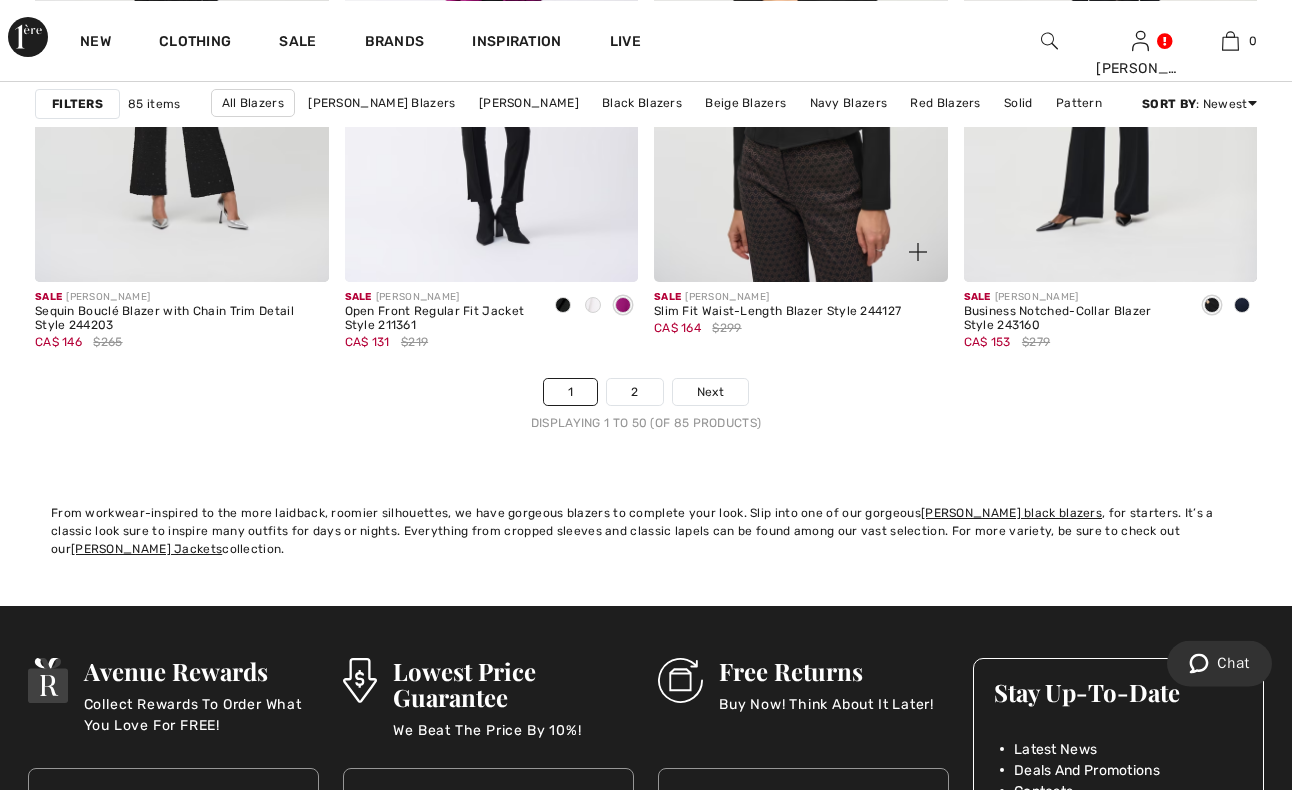 scroll, scrollTop: 8568, scrollLeft: 0, axis: vertical 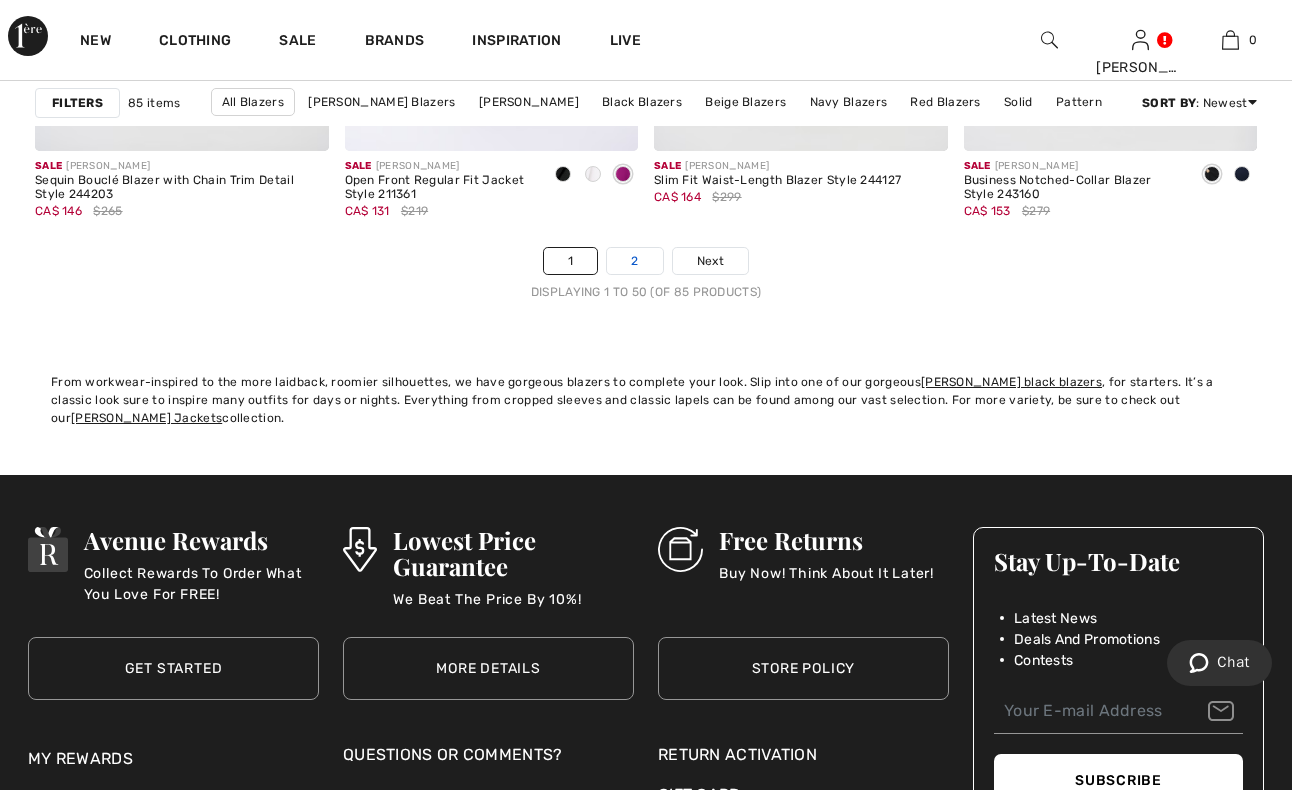 click on "2" at bounding box center (634, 261) 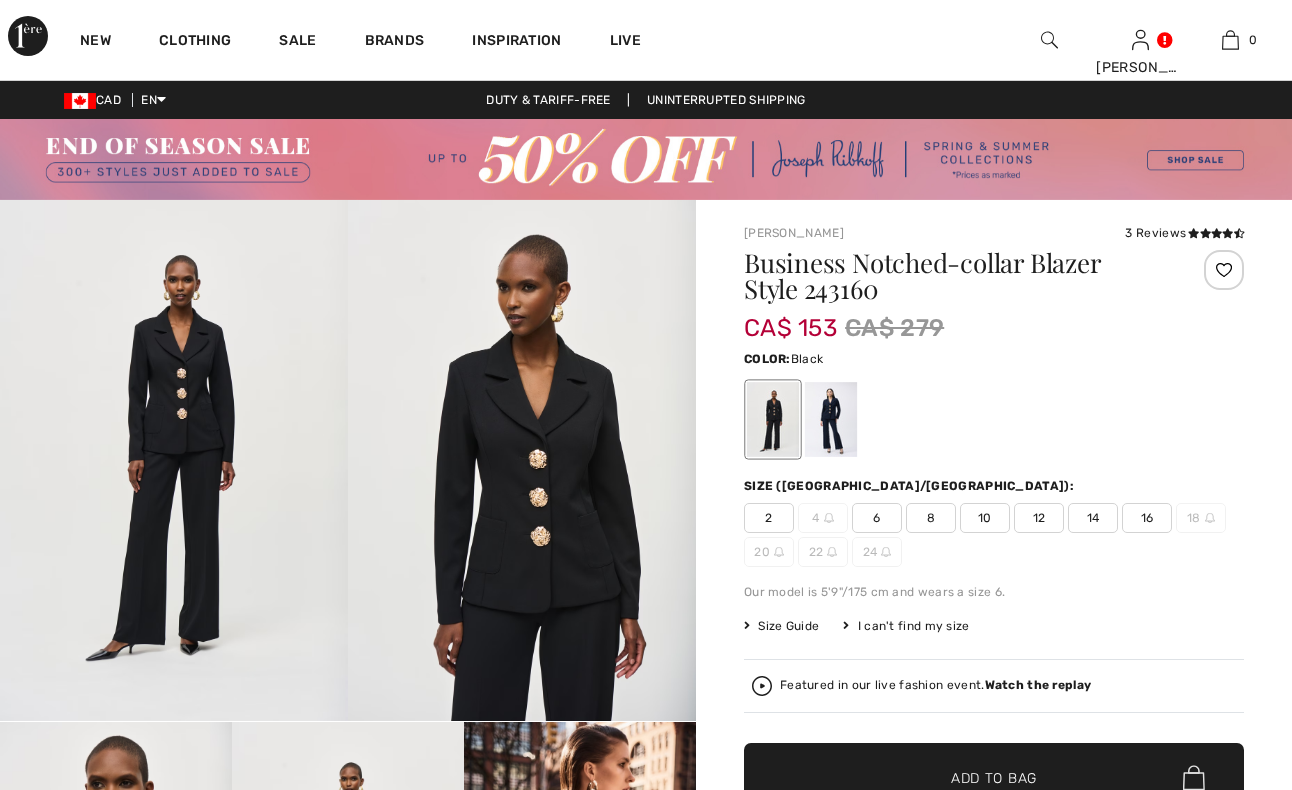scroll, scrollTop: 0, scrollLeft: 0, axis: both 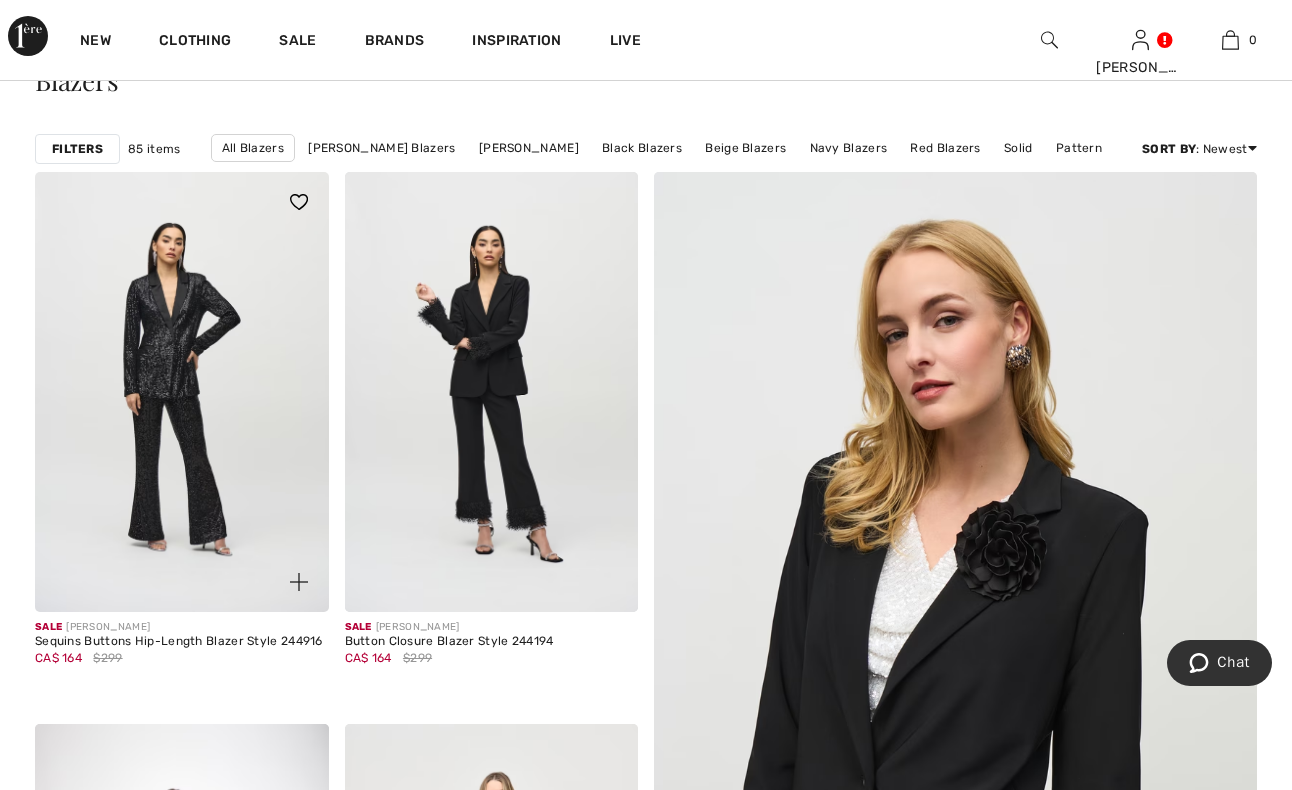 click at bounding box center (182, 392) 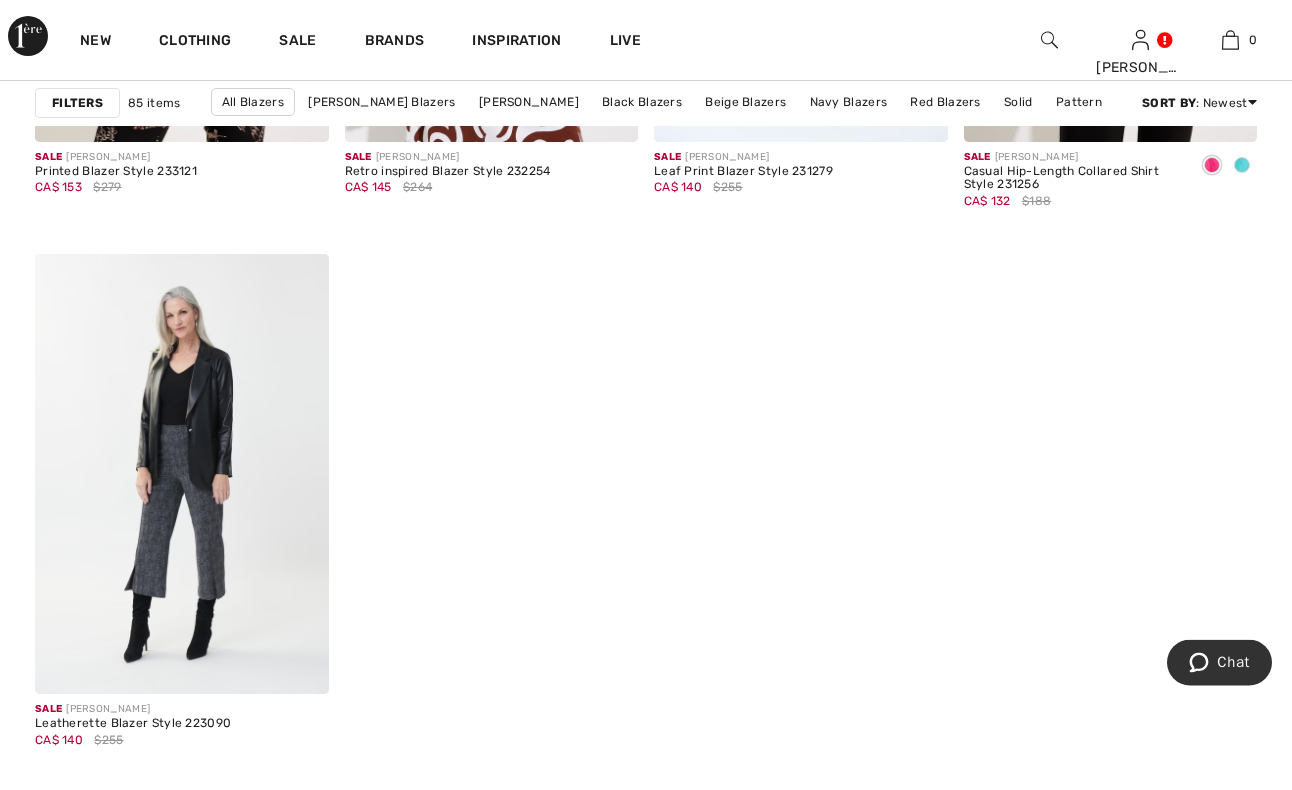scroll, scrollTop: 6120, scrollLeft: 0, axis: vertical 